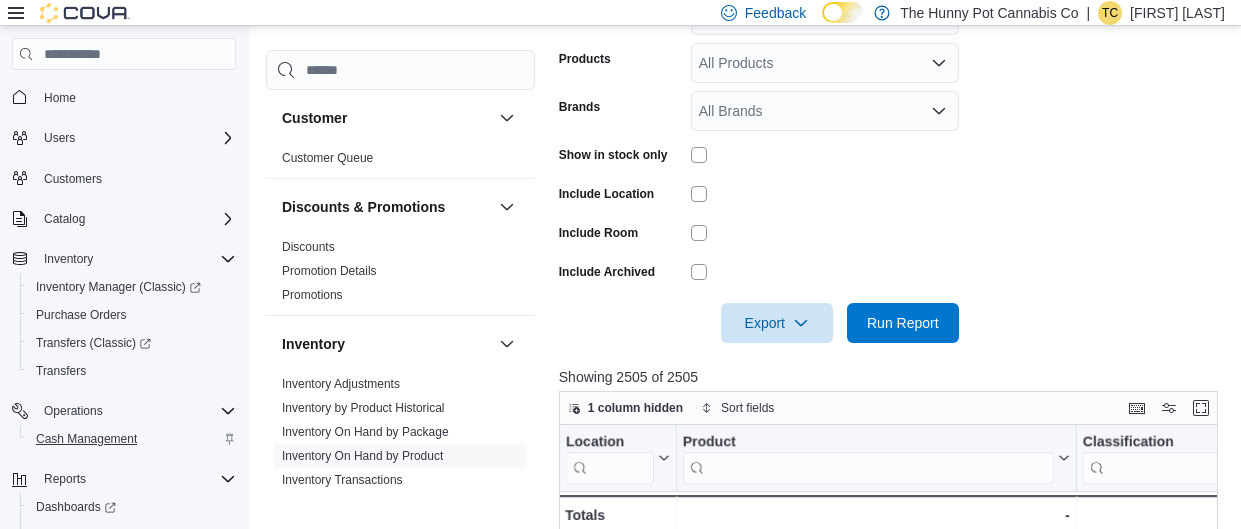 scroll, scrollTop: 431, scrollLeft: 0, axis: vertical 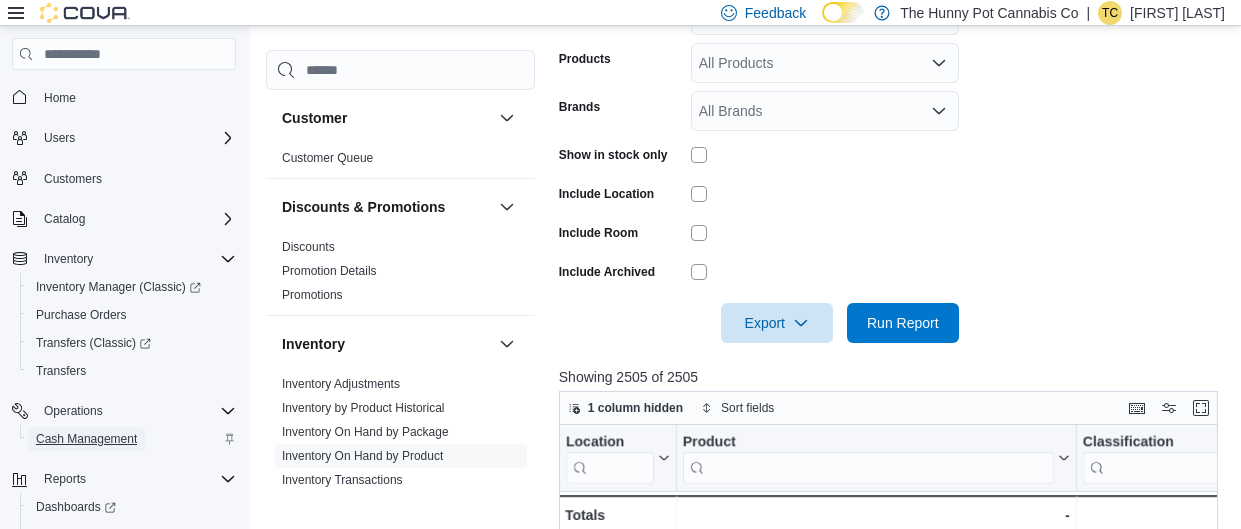 click on "Cash Management" at bounding box center [86, 439] 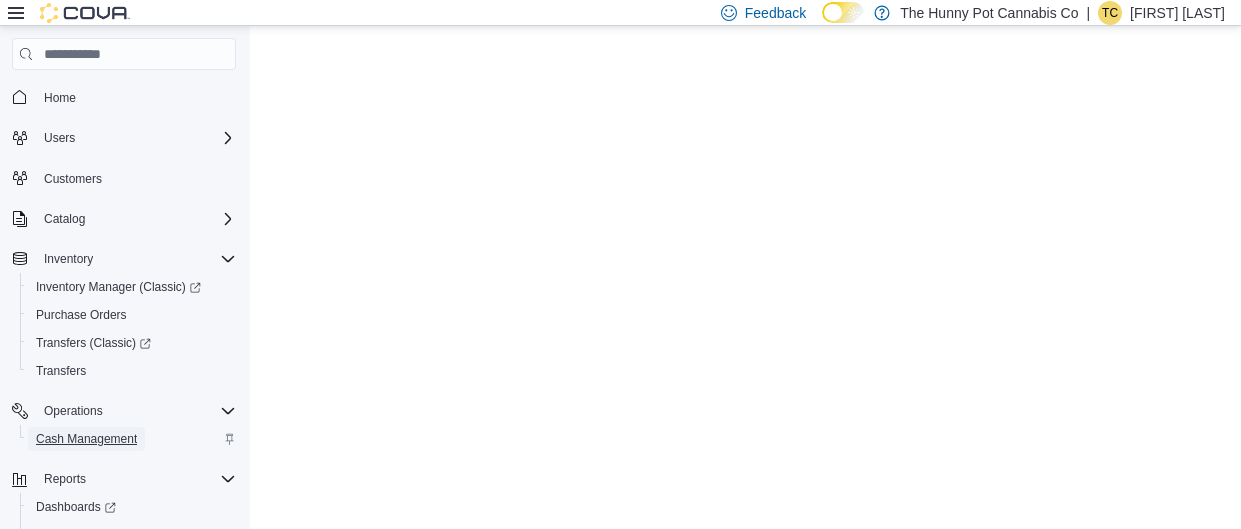 scroll, scrollTop: 0, scrollLeft: 0, axis: both 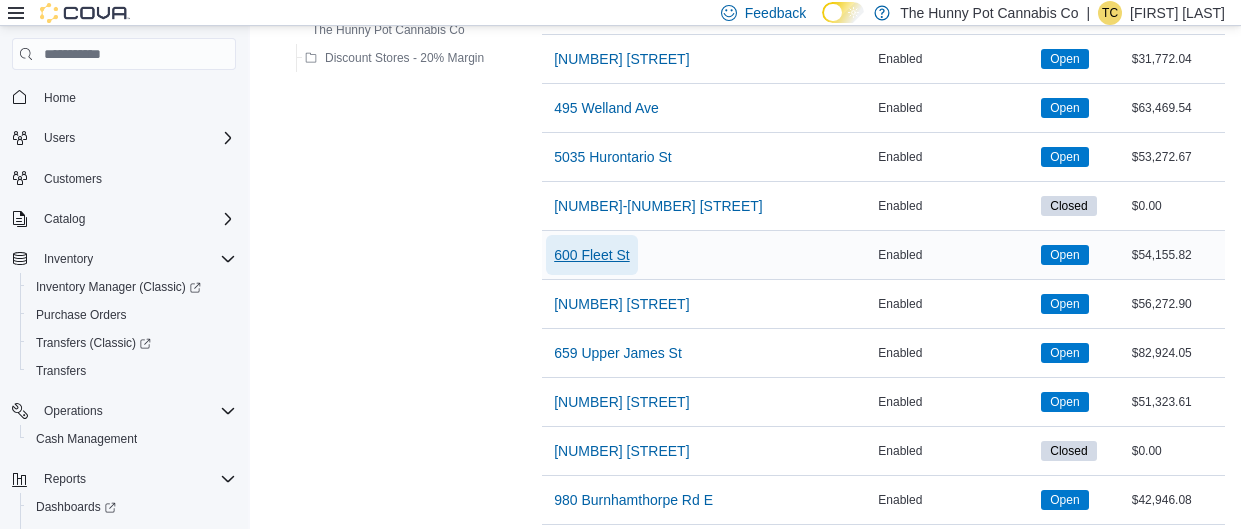 click on "600 Fleet St" at bounding box center (592, 255) 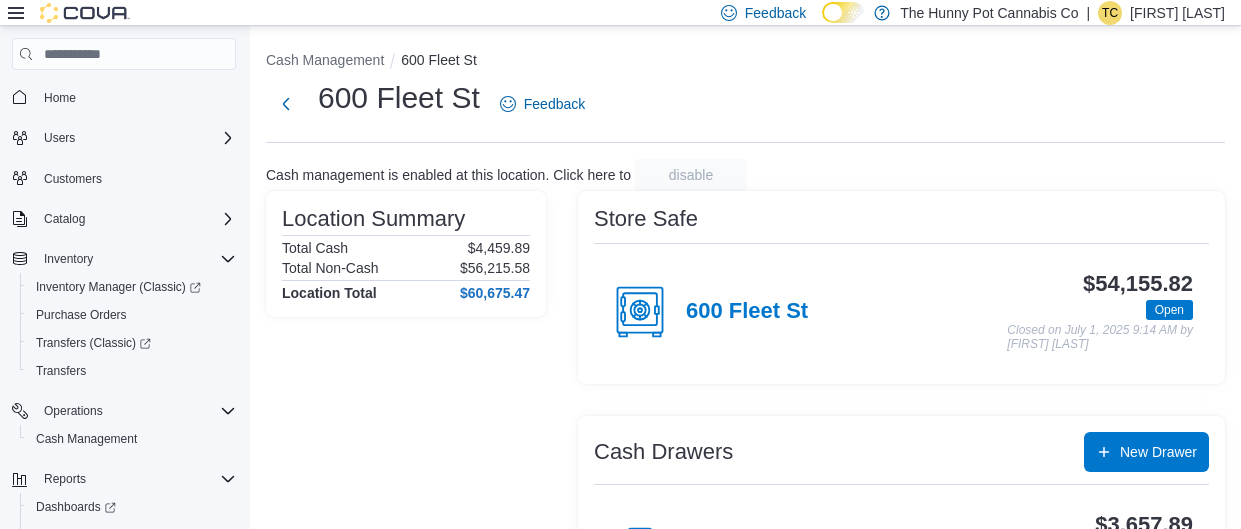 scroll, scrollTop: 222, scrollLeft: 0, axis: vertical 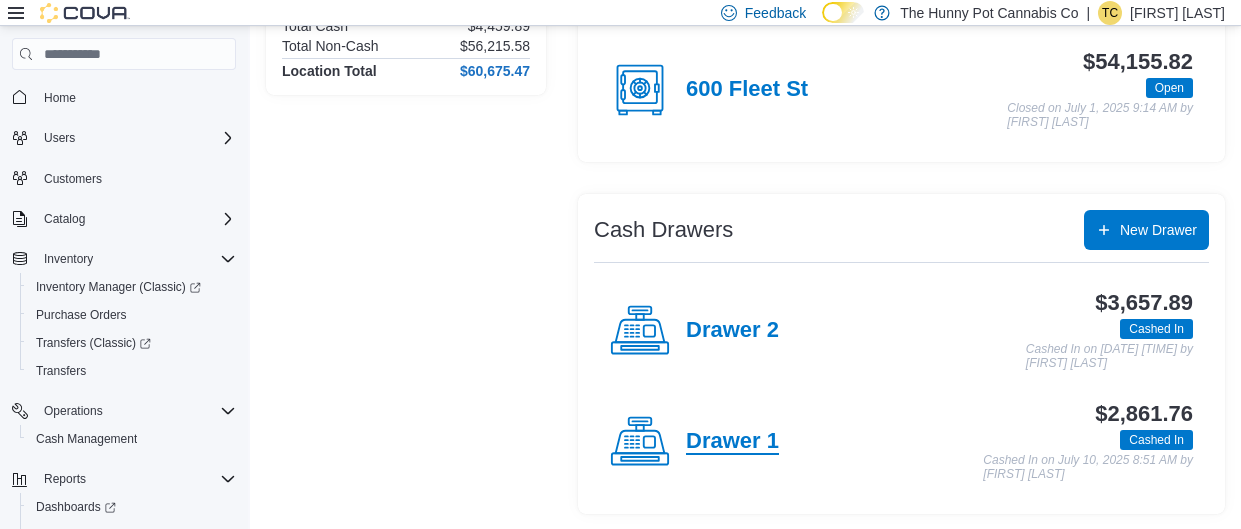 click on "Drawer 1" at bounding box center (732, 442) 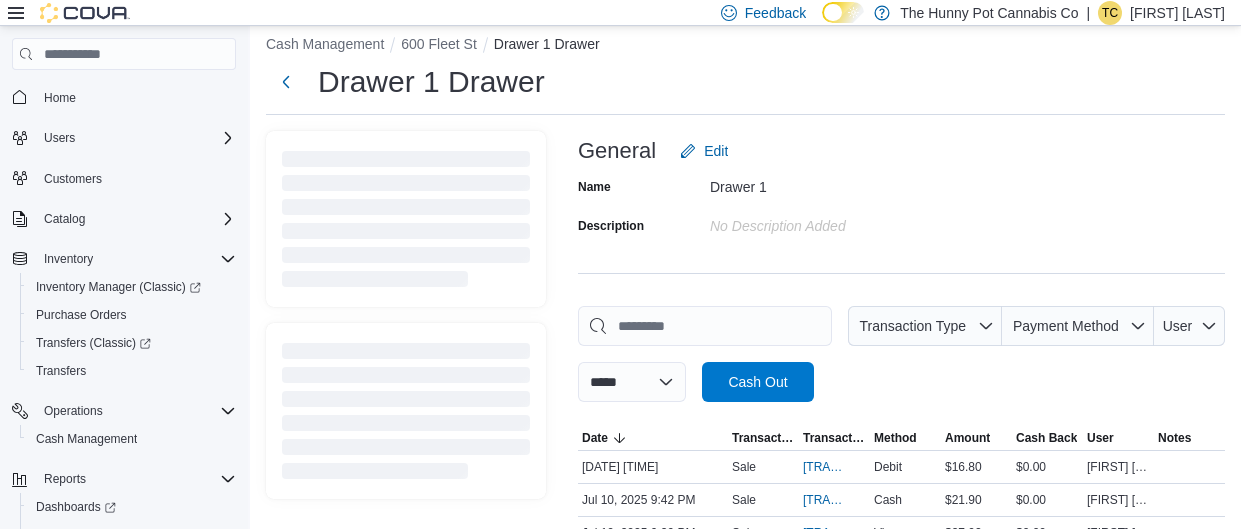 scroll, scrollTop: 222, scrollLeft: 0, axis: vertical 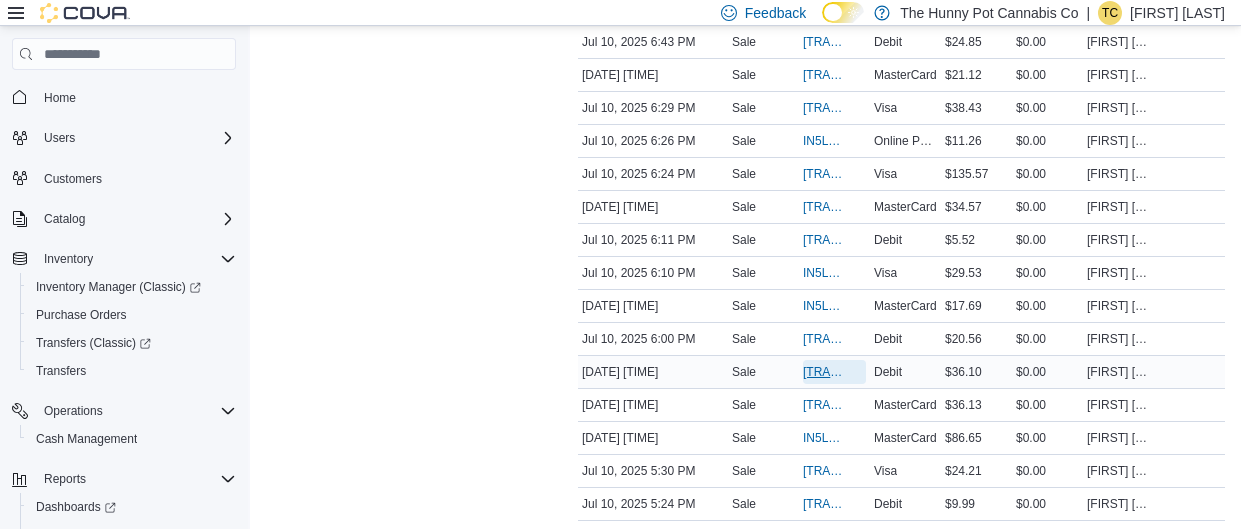 click on "[TRANSACTION_ID]" at bounding box center [824, 372] 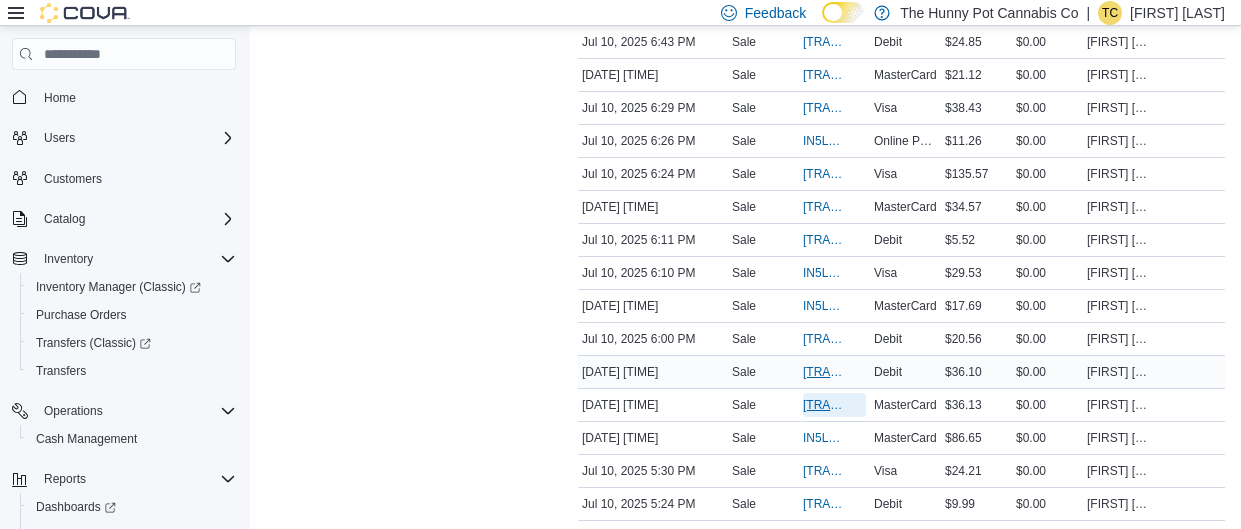 click on "[TRANSACTION_ID]" at bounding box center [824, 405] 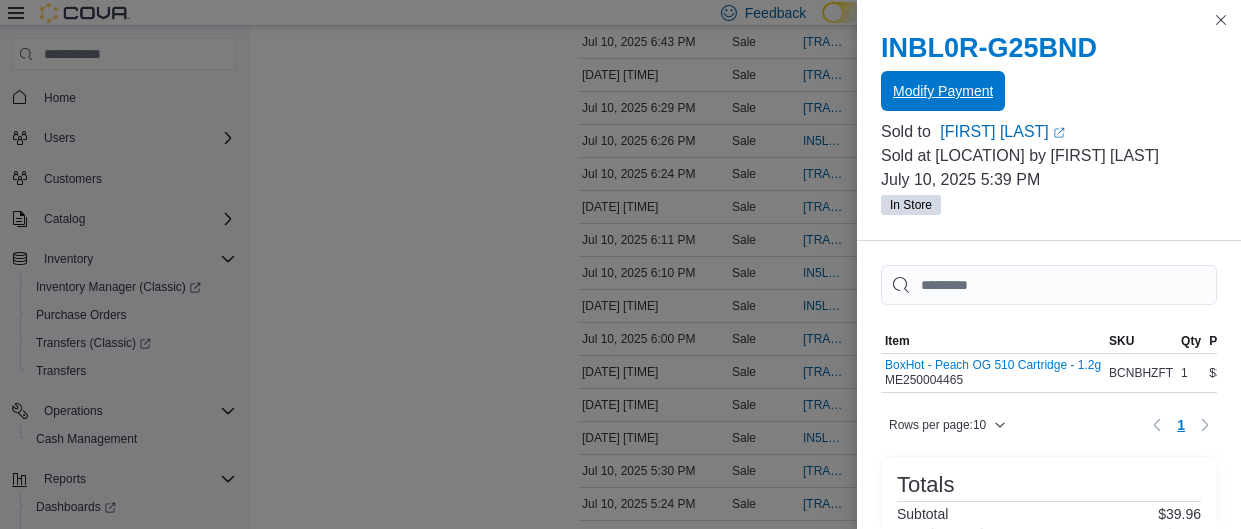 click on "Modify Payment" at bounding box center [943, 91] 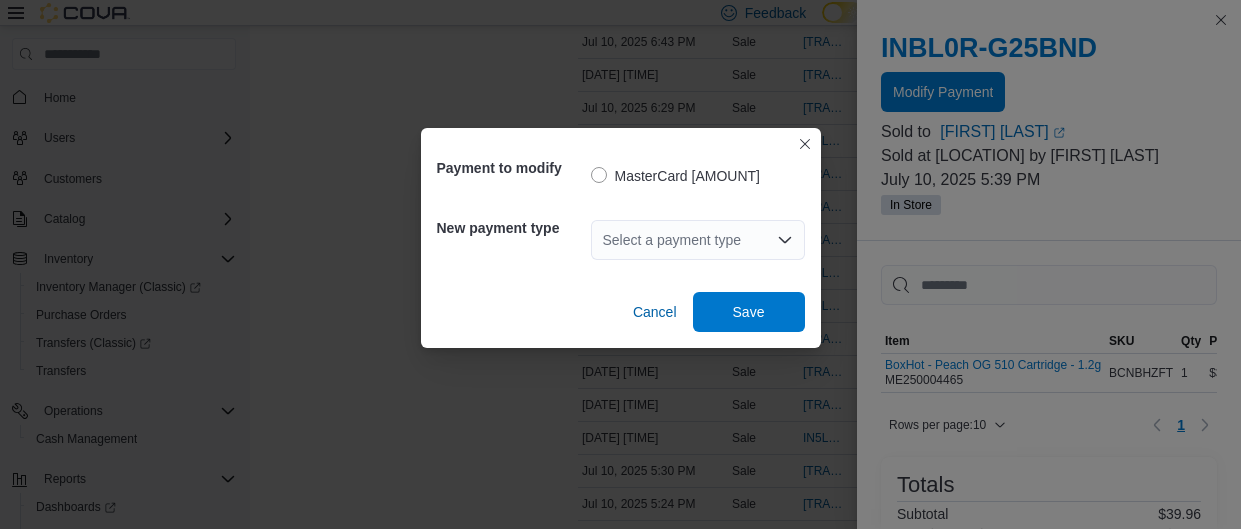 click on "Select a payment type" at bounding box center [698, 240] 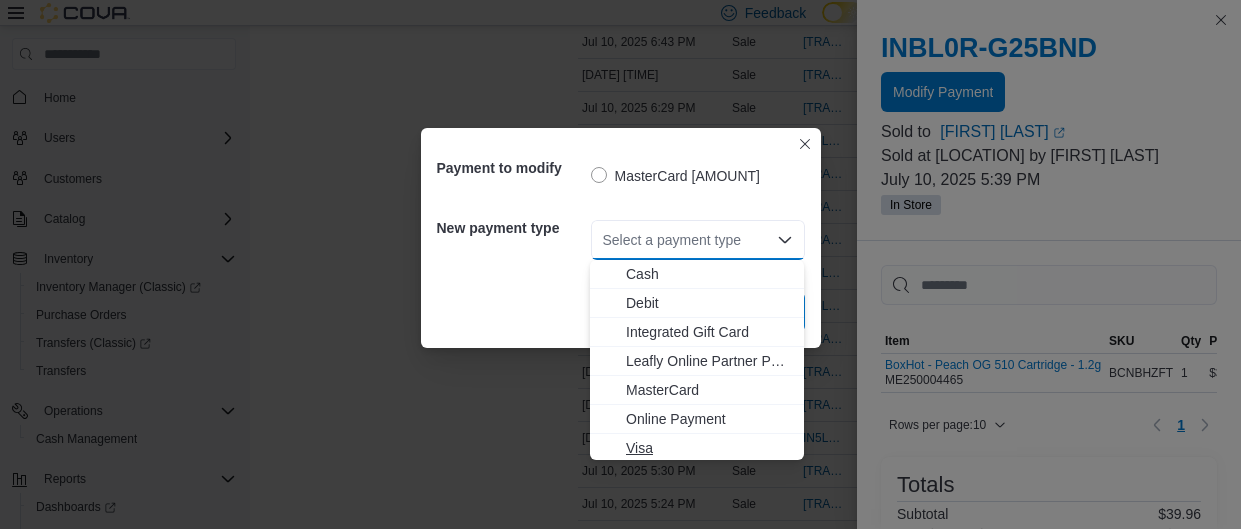 click on "Visa" at bounding box center (709, 448) 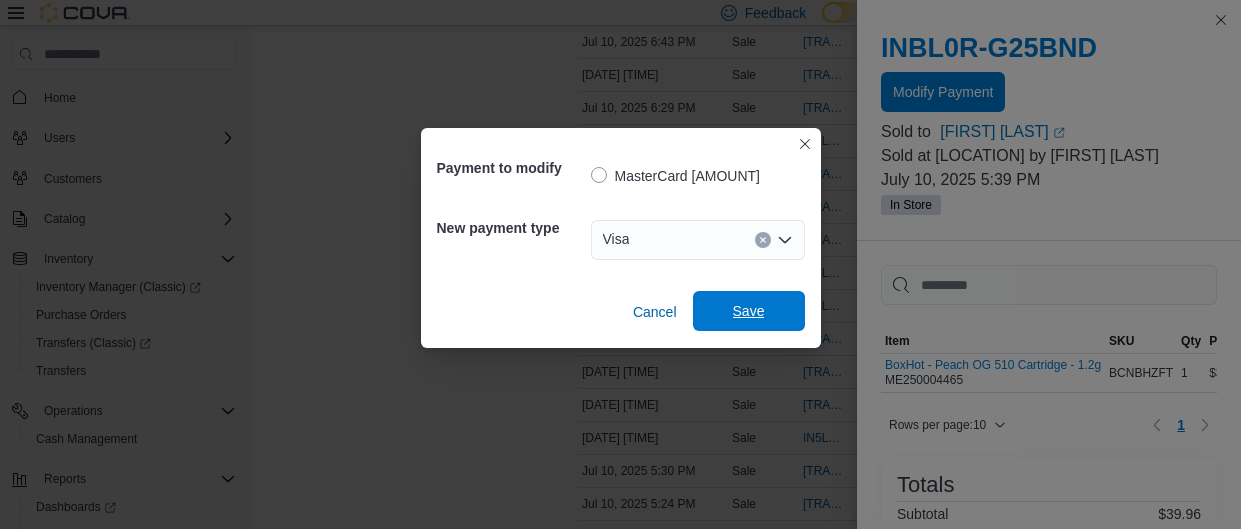 click on "Save" at bounding box center [749, 311] 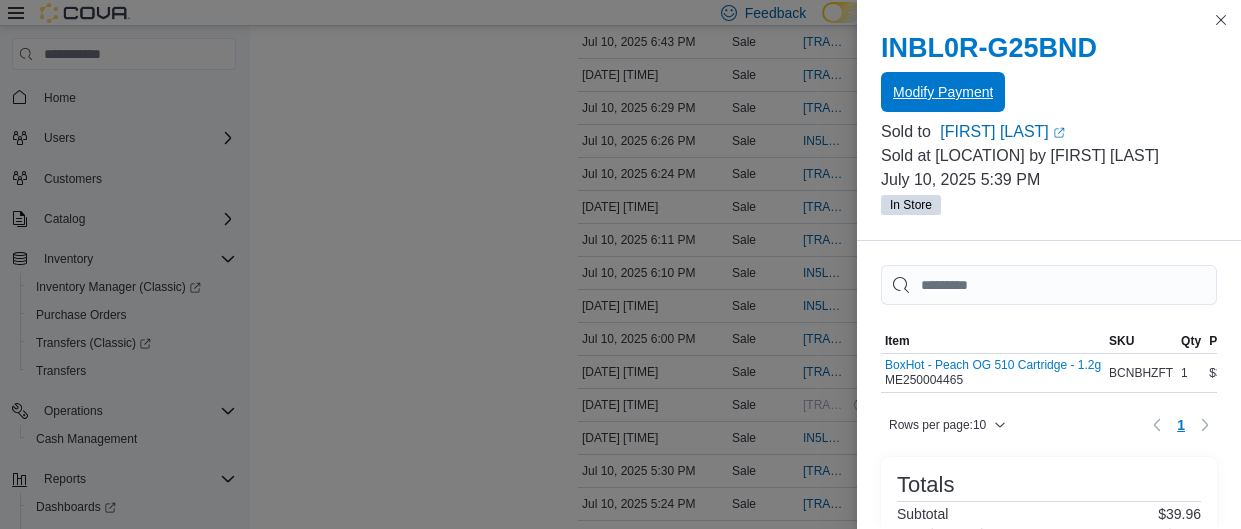 scroll, scrollTop: 0, scrollLeft: 0, axis: both 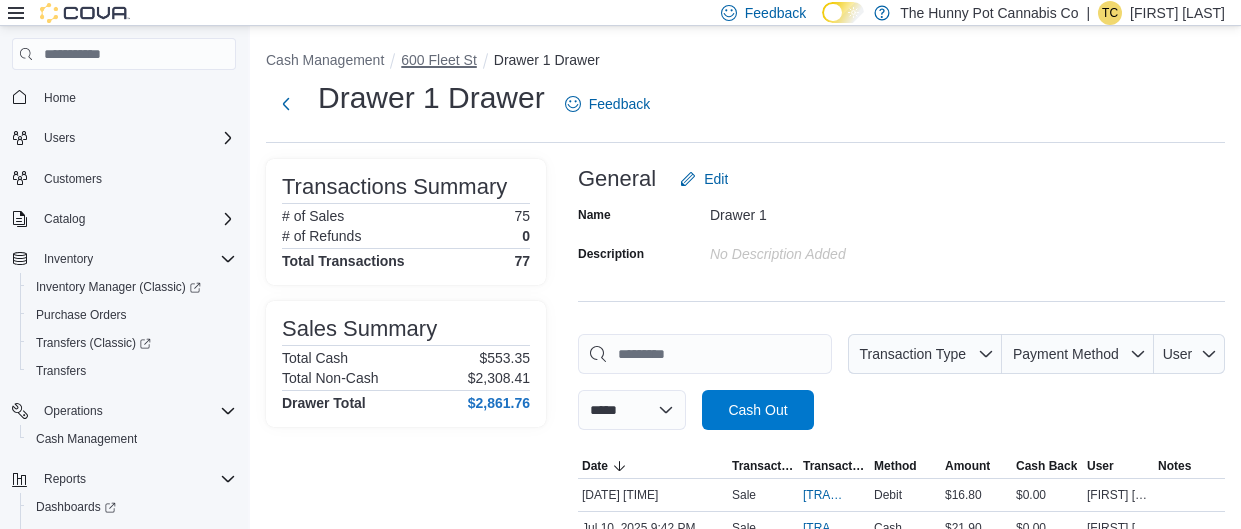 click on "600 Fleet St" at bounding box center [439, 60] 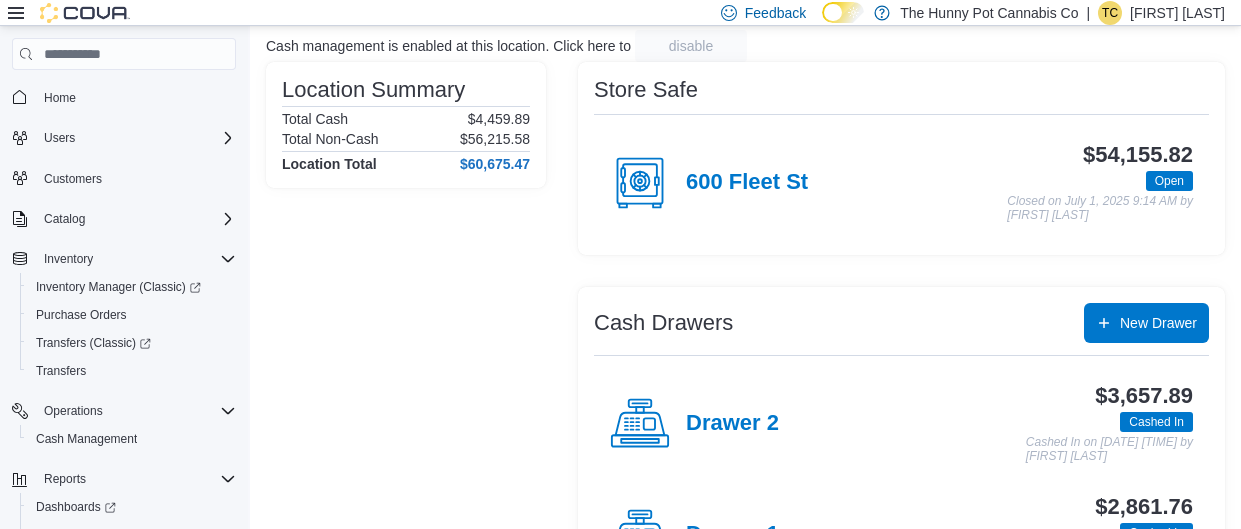 scroll, scrollTop: 141, scrollLeft: 0, axis: vertical 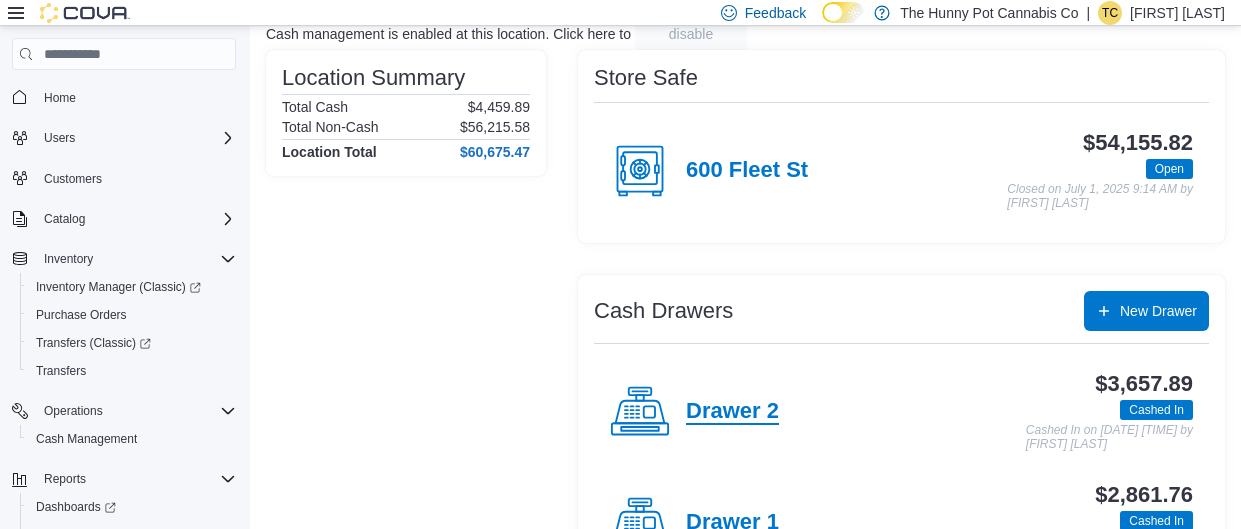 click on "Drawer 2" at bounding box center [732, 412] 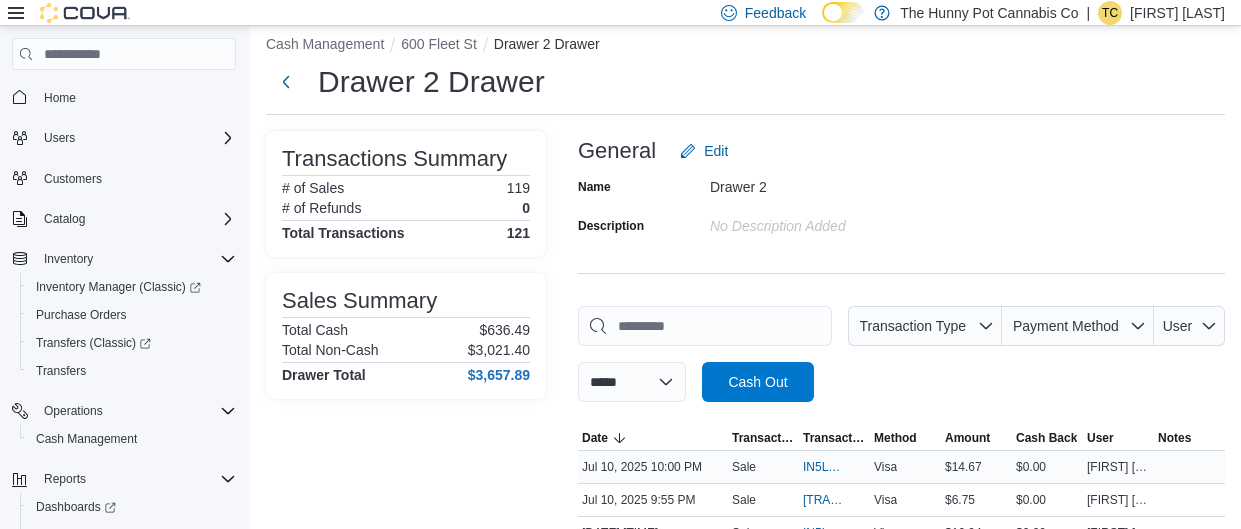 scroll, scrollTop: 240, scrollLeft: 0, axis: vertical 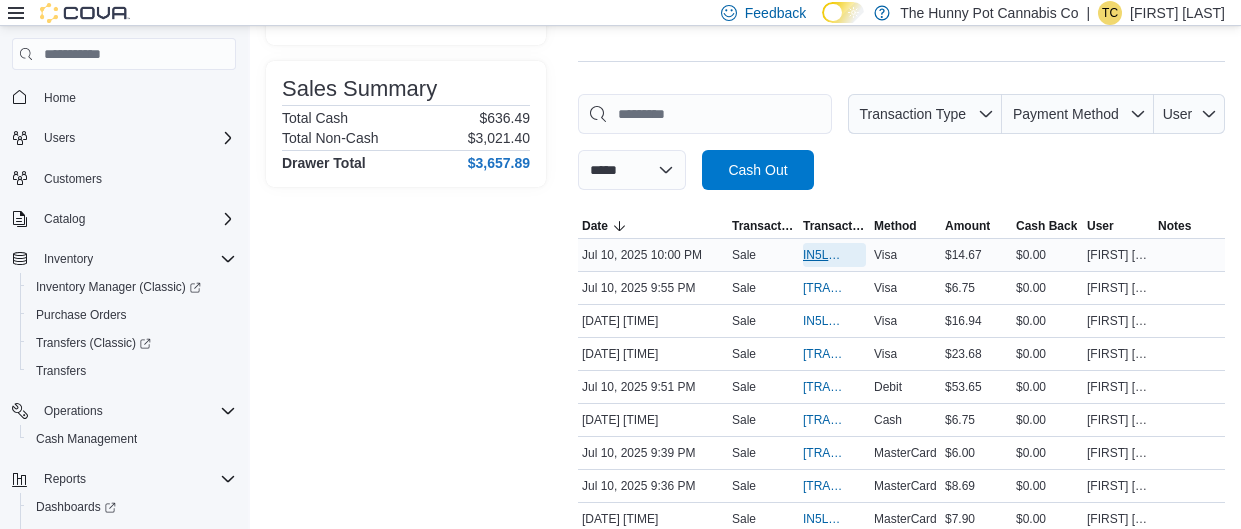 click on "IN5LJ3-5556758" at bounding box center [824, 255] 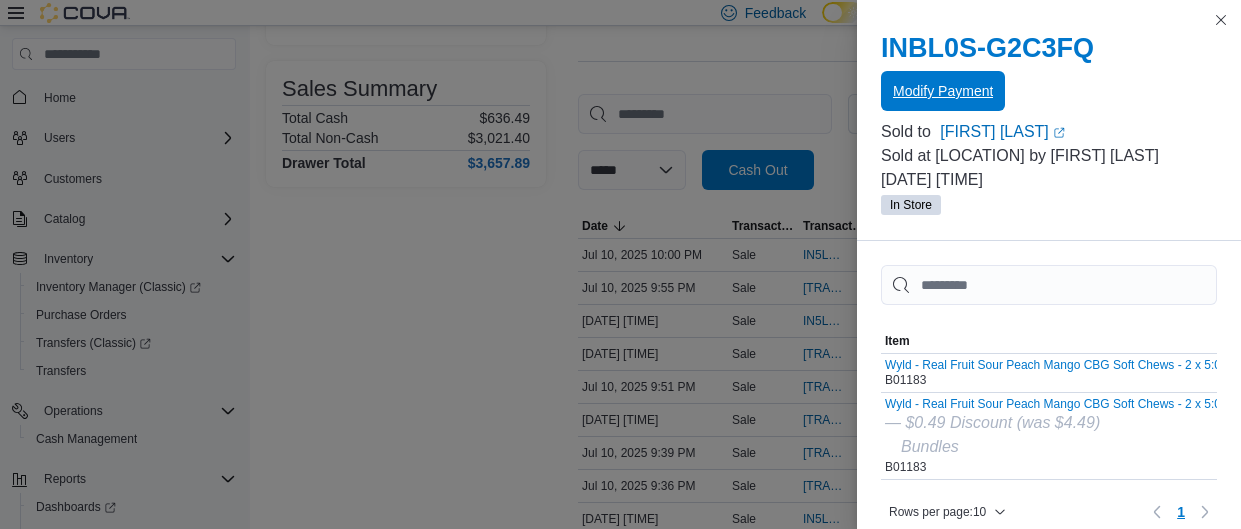 click on "Modify Payment" at bounding box center (943, 91) 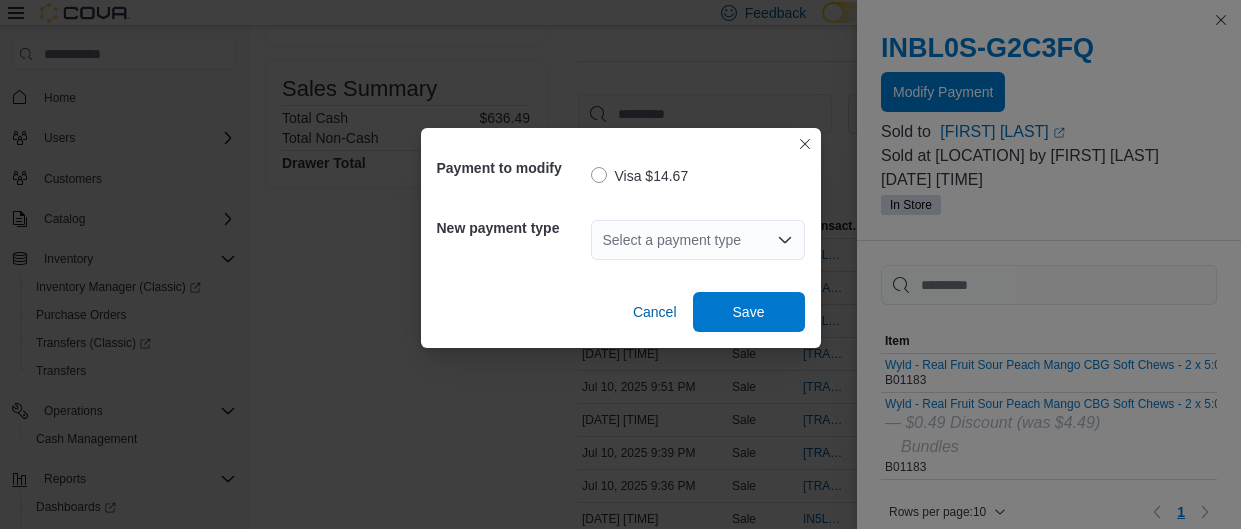 click on "Select a payment type" at bounding box center [698, 240] 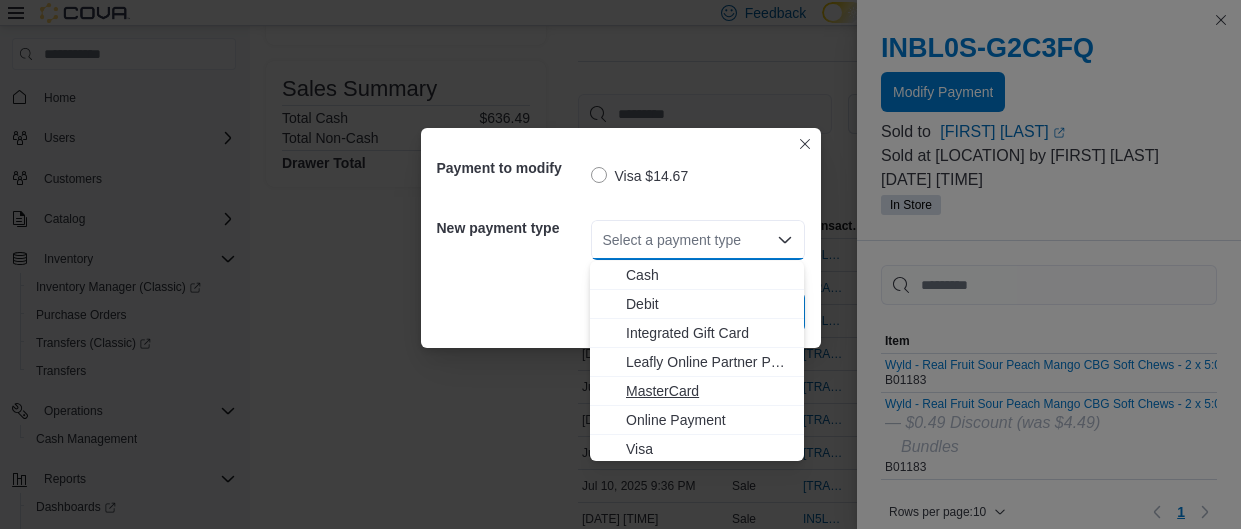 click on "MasterCard" at bounding box center (709, 391) 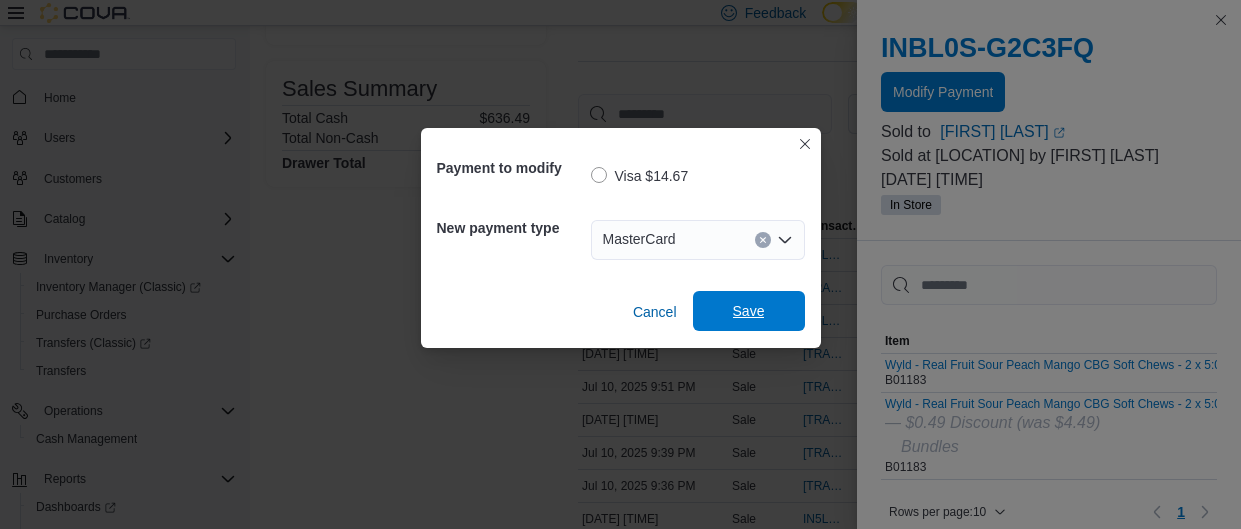 click on "Save" at bounding box center (749, 311) 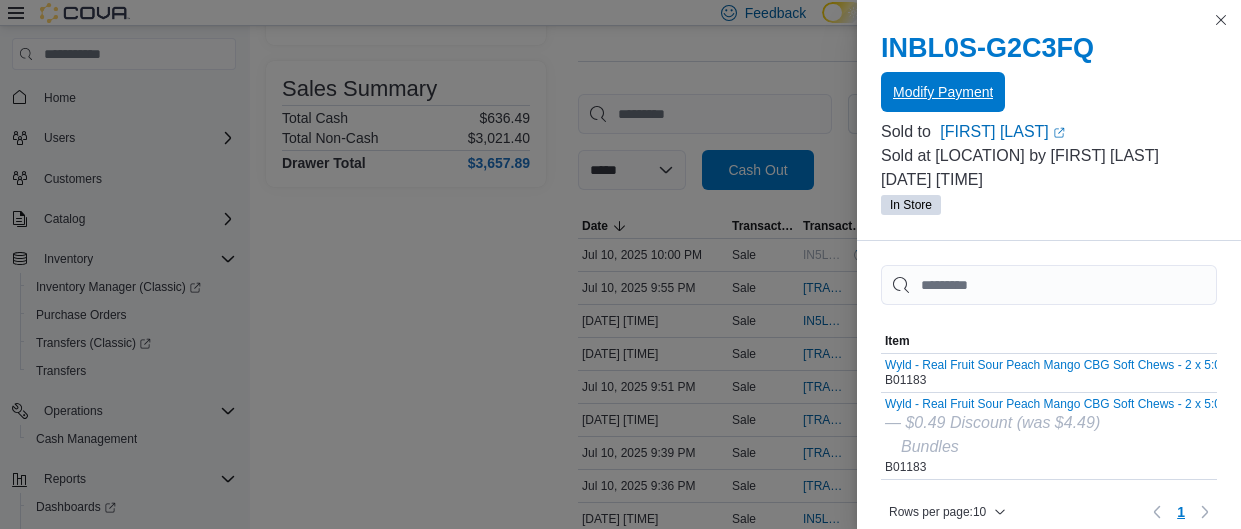 scroll, scrollTop: 0, scrollLeft: 0, axis: both 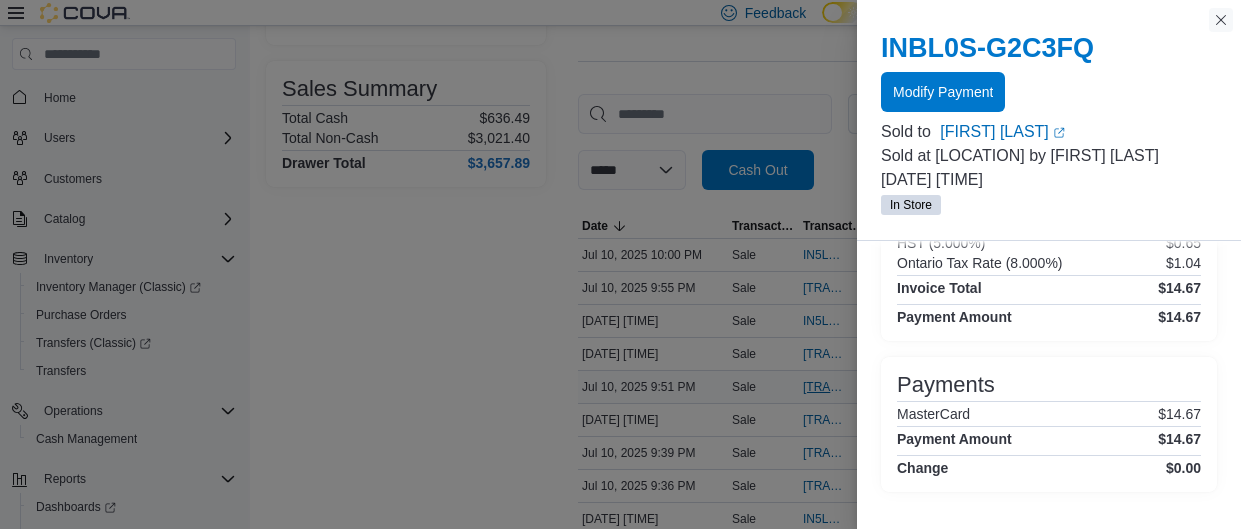 click at bounding box center [1221, 20] 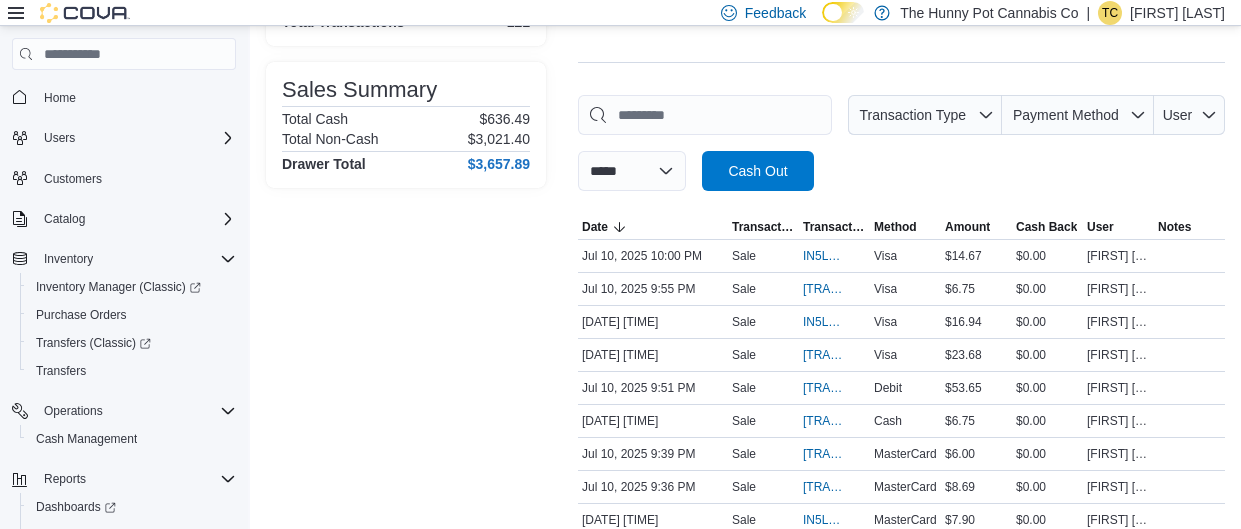 scroll, scrollTop: 242, scrollLeft: 0, axis: vertical 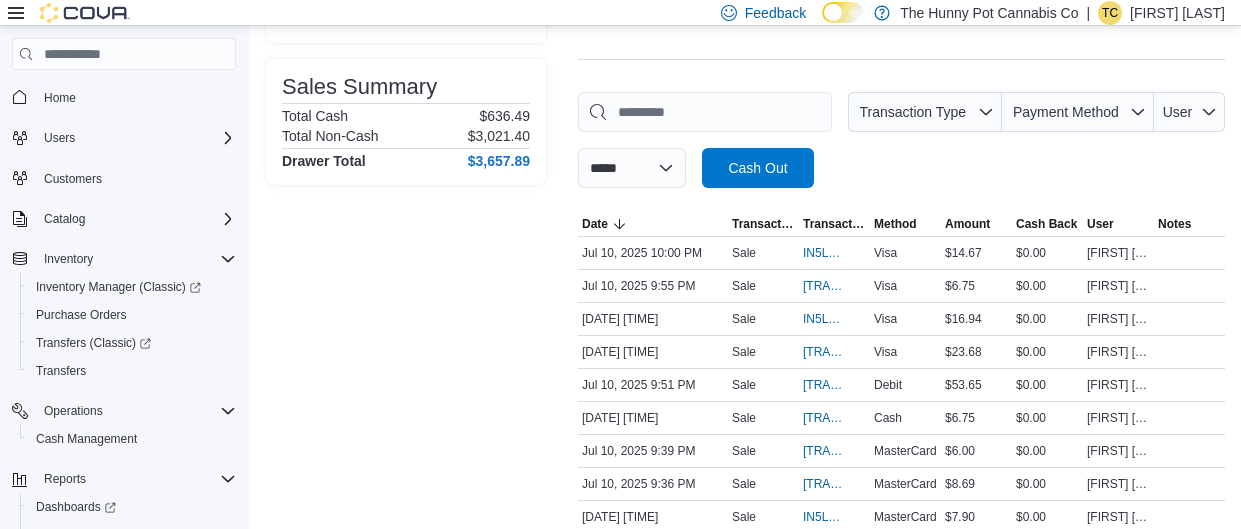 click on "Transactions Summary # of Sales 119 # of Refunds 0 Total Transactions 121 Sales Summary Total Cash $636.49 Total Non-Cash $3,021.40 Drawer Total $3,657.89" at bounding box center [406, 1783] 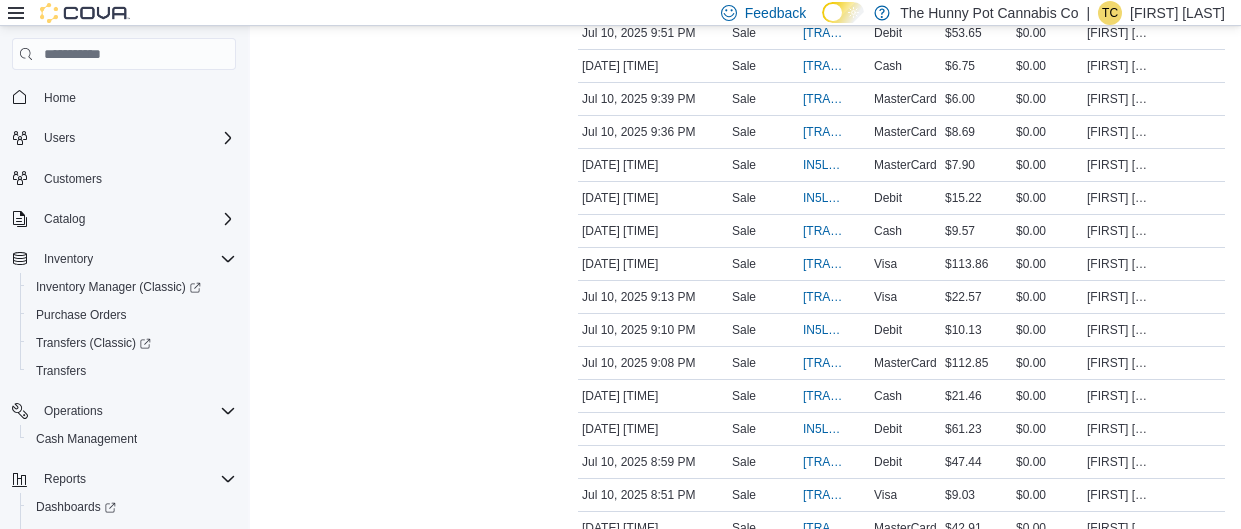 scroll, scrollTop: 595, scrollLeft: 0, axis: vertical 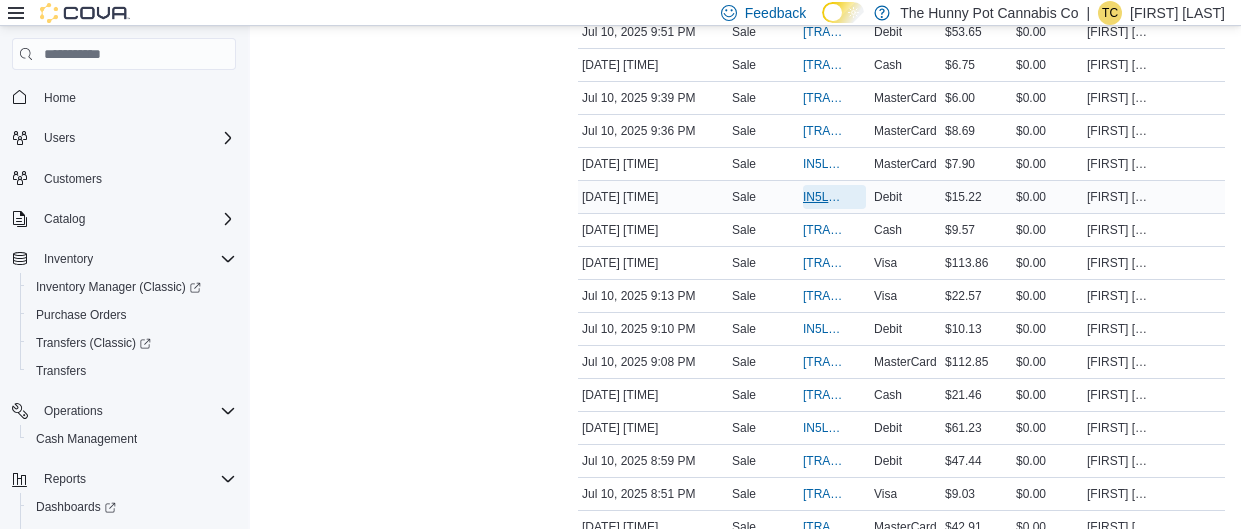 click on "IN5LJ3-5556450" at bounding box center [824, 197] 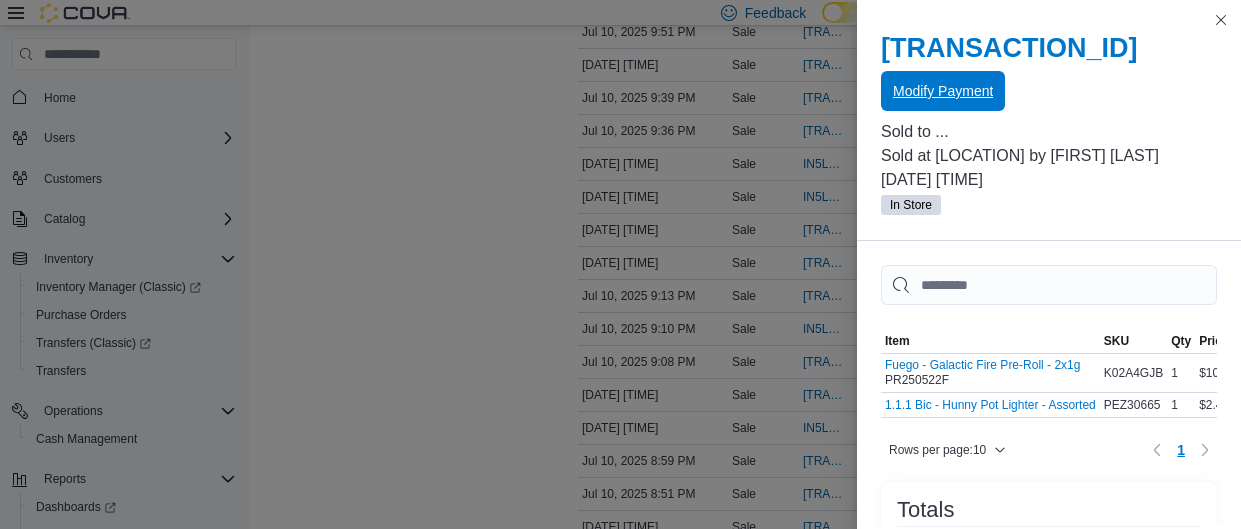 click on "Modify Payment" at bounding box center (943, 91) 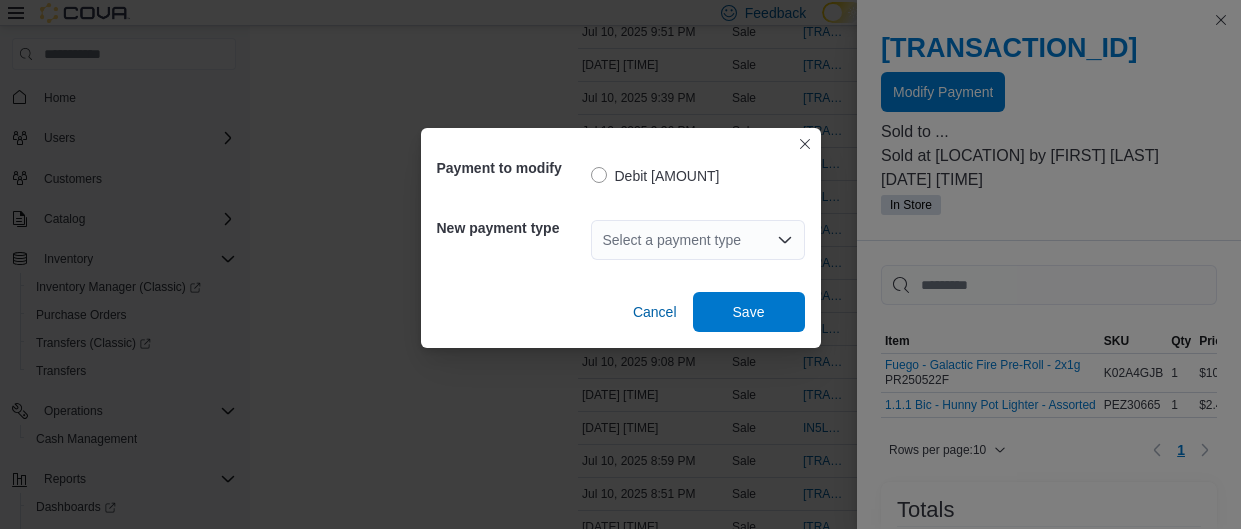 click on "Select a payment type" at bounding box center (698, 240) 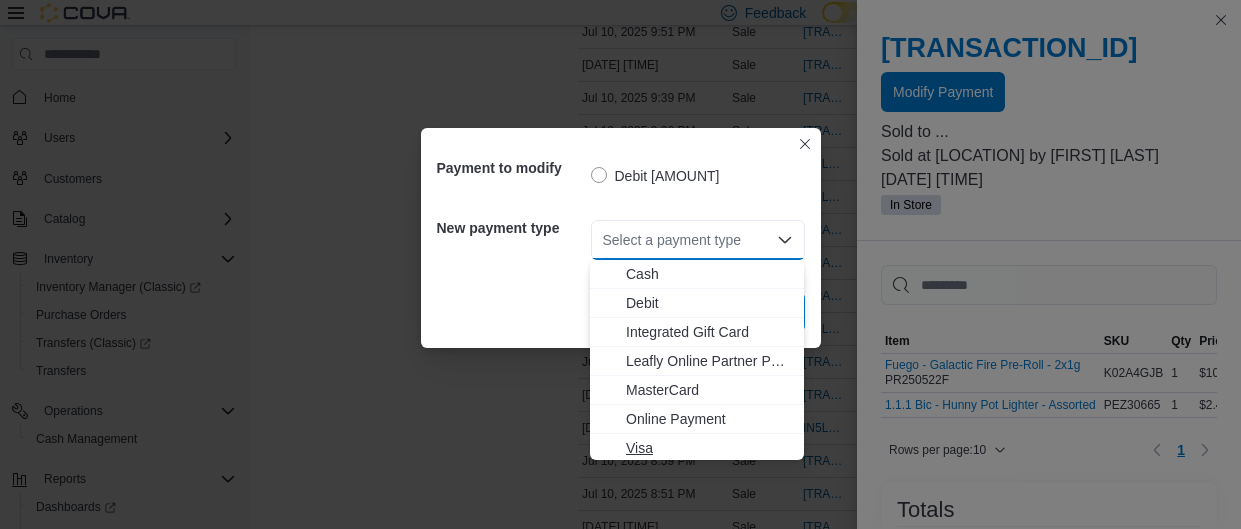 click on "Visa" at bounding box center (709, 448) 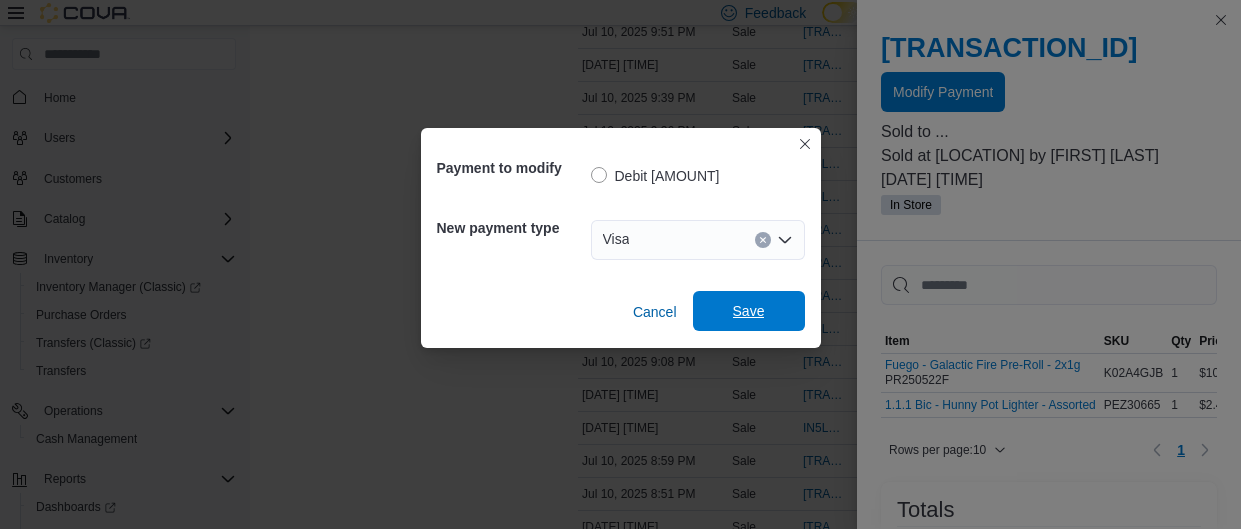 click on "Save" at bounding box center [749, 311] 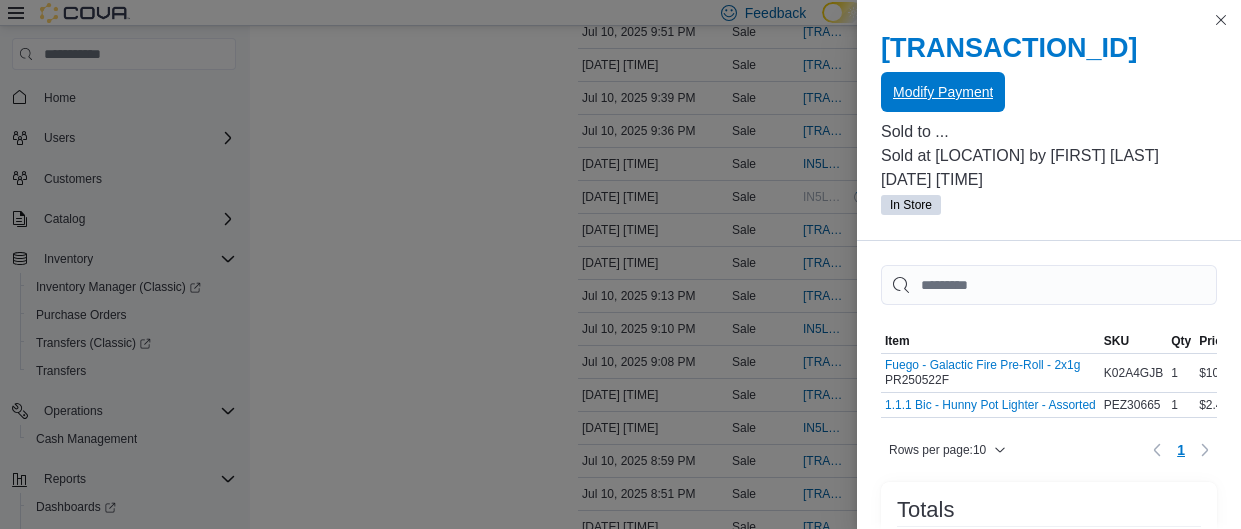 scroll, scrollTop: 0, scrollLeft: 0, axis: both 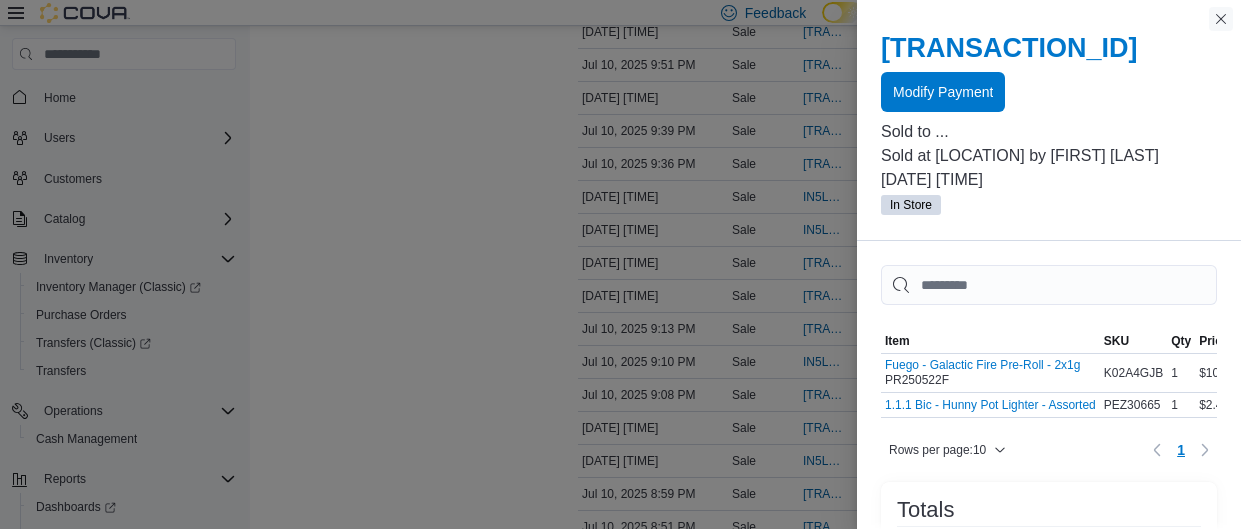 click at bounding box center (1221, 19) 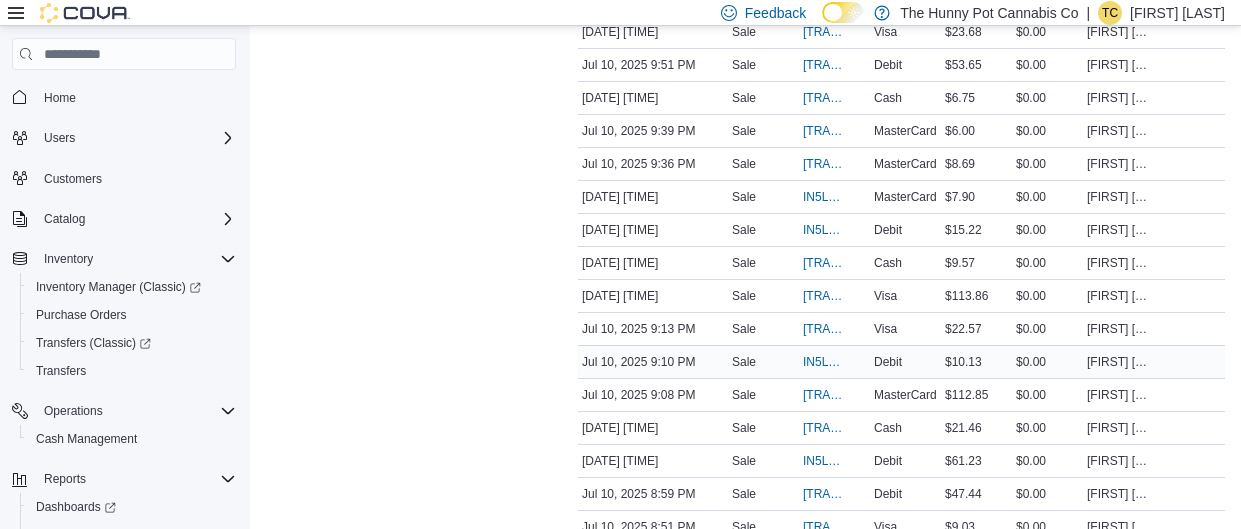 click on "Sale" at bounding box center [744, 362] 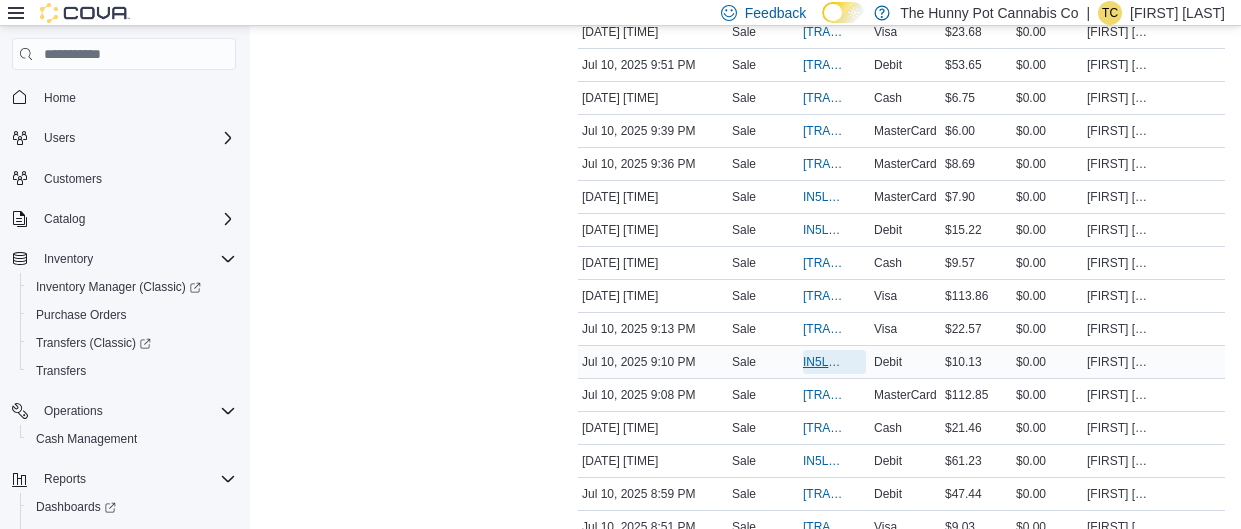 click on "IN5LJ3-5556293" at bounding box center [824, 362] 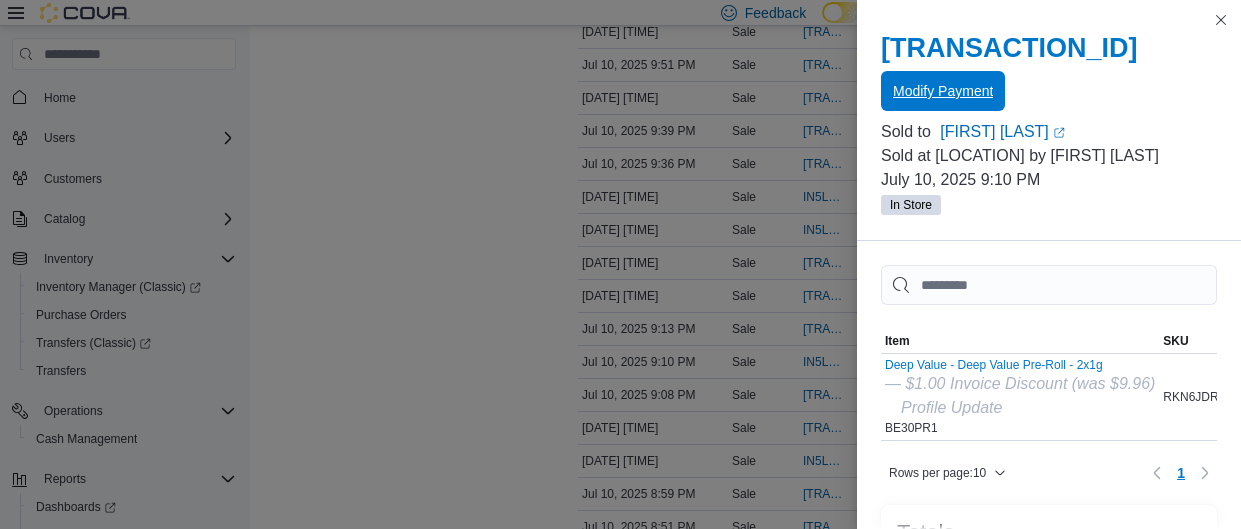 click on "Modify Payment" at bounding box center [943, 91] 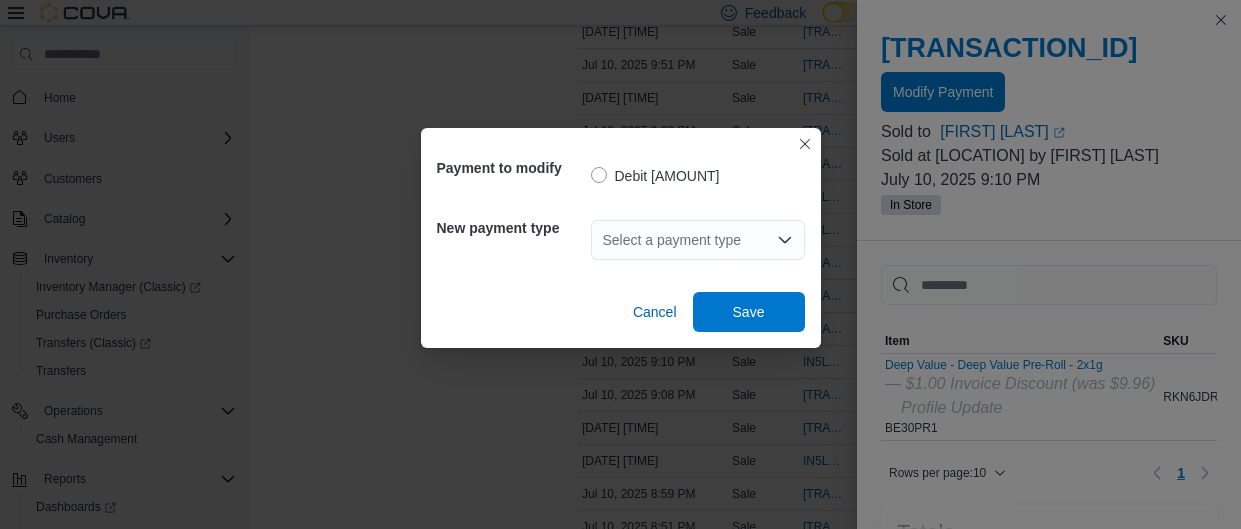 click on "Select a payment type" at bounding box center [698, 240] 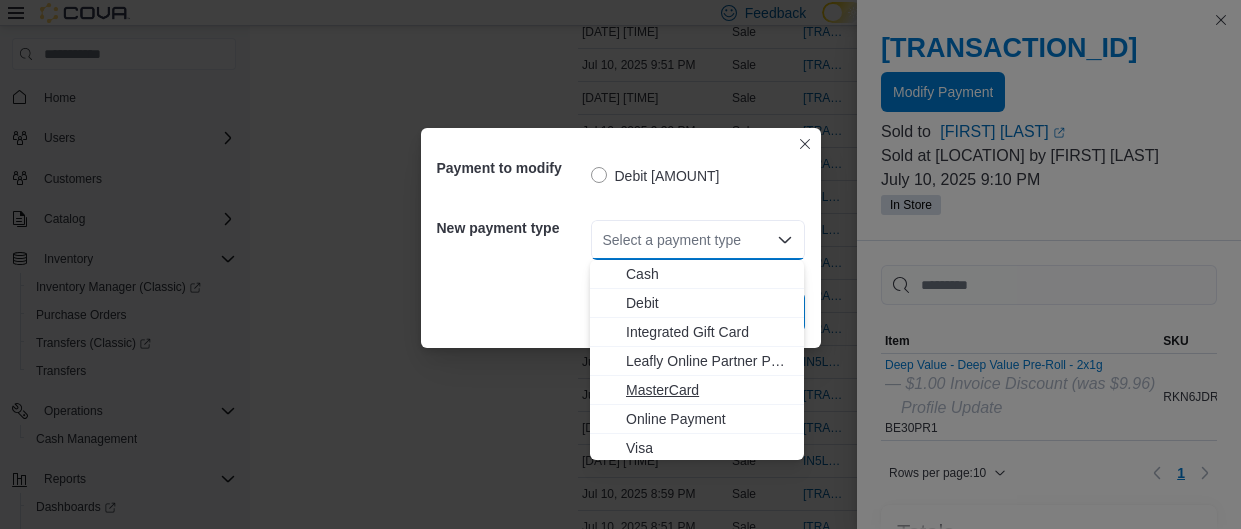 click on "MasterCard" at bounding box center (709, 390) 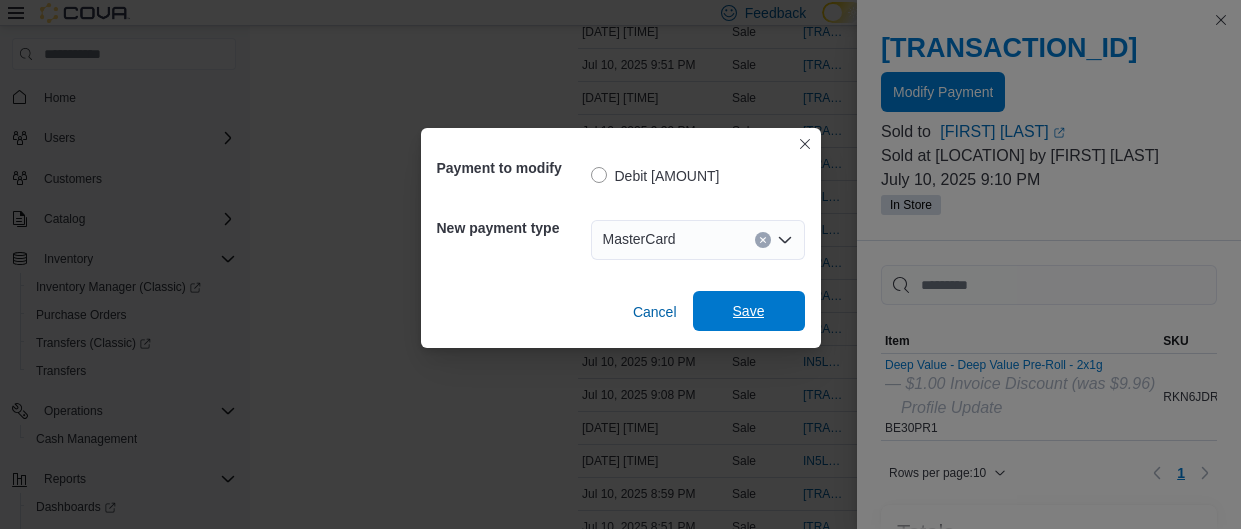 click on "Save" at bounding box center [749, 311] 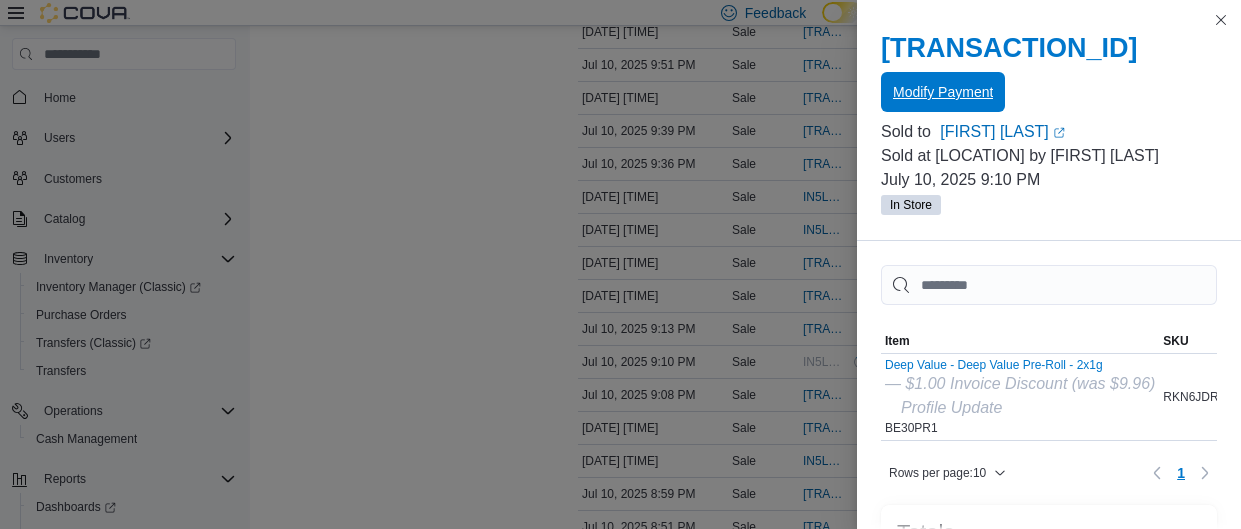 scroll, scrollTop: 0, scrollLeft: 0, axis: both 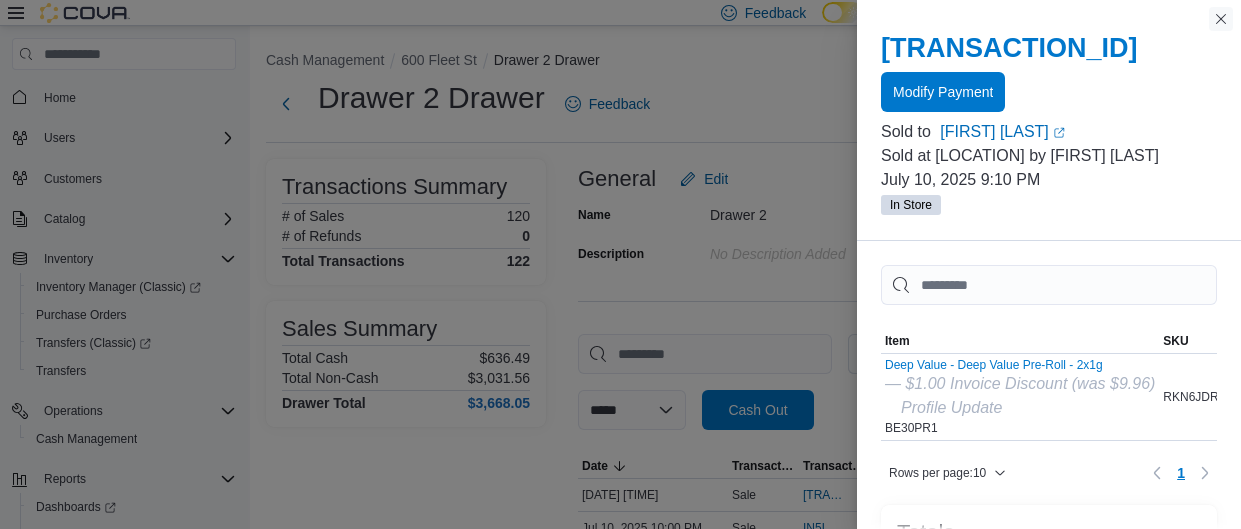 click at bounding box center [1221, 19] 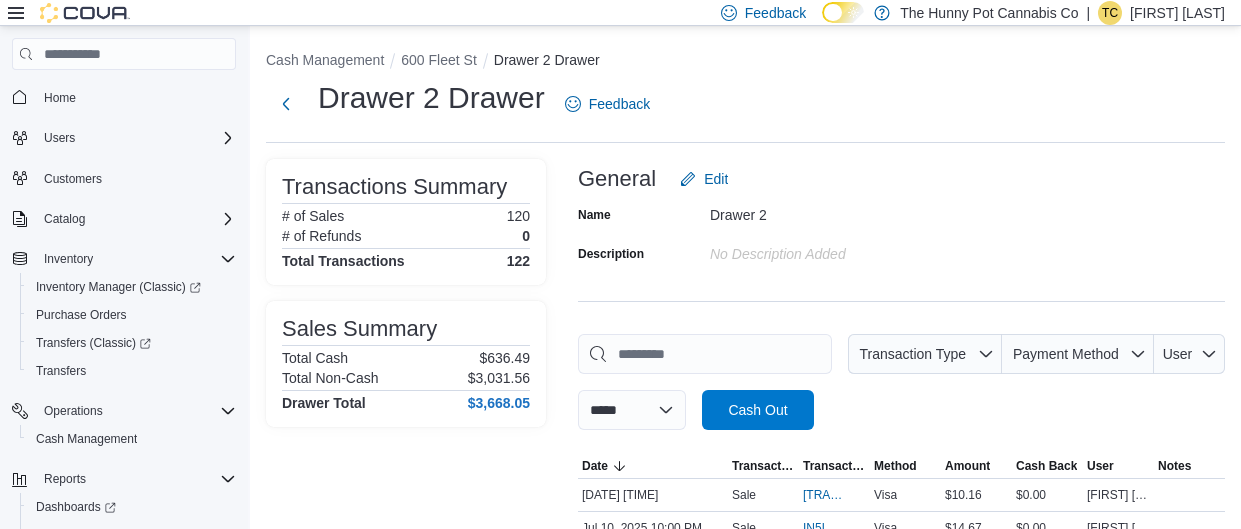 click on "**********" at bounding box center (901, 2041) 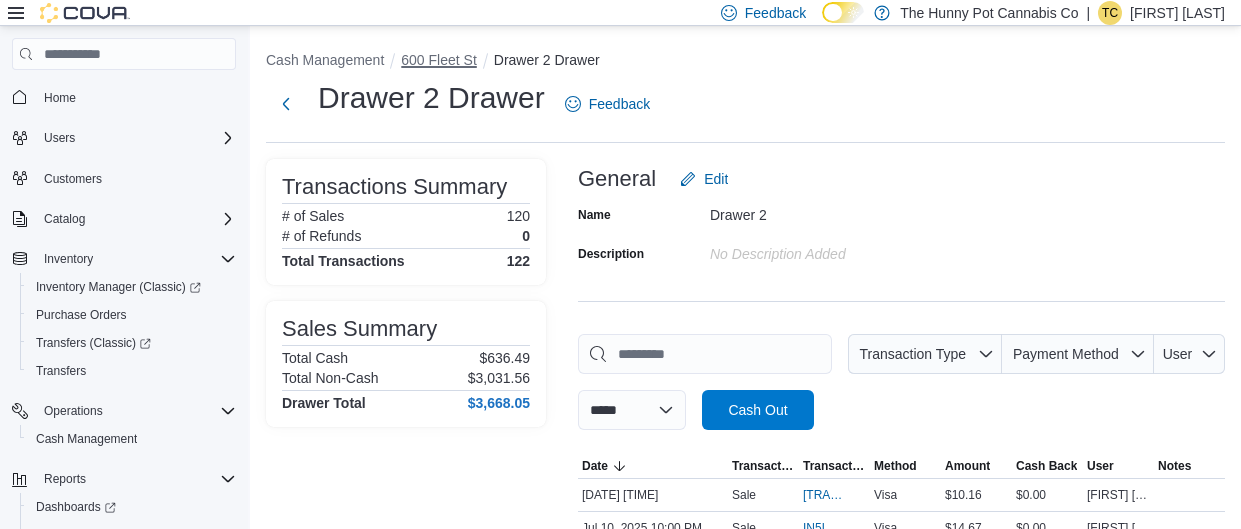 click on "600 Fleet St" at bounding box center (439, 60) 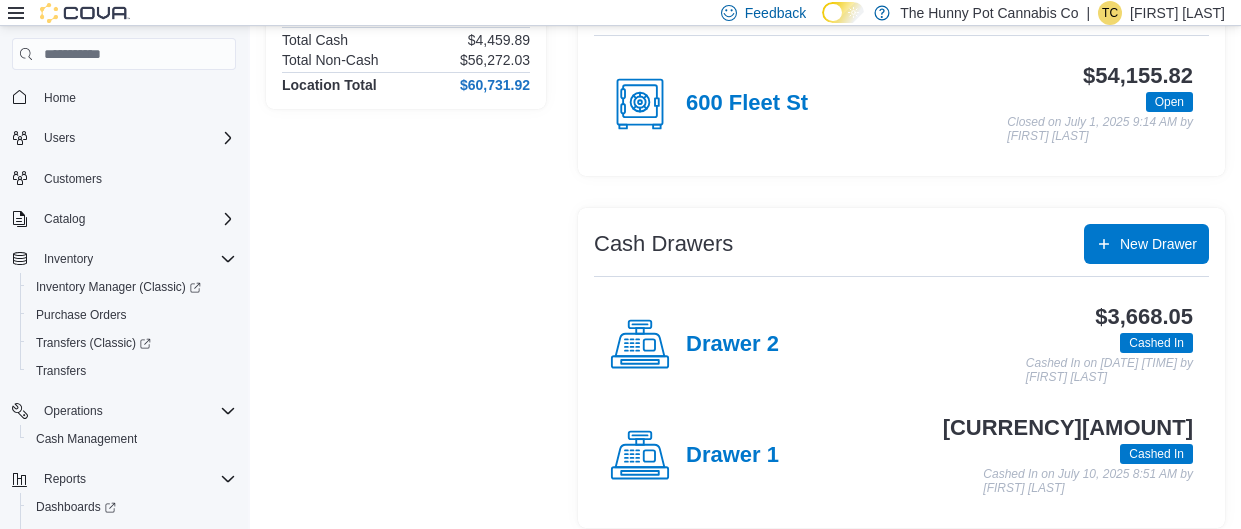 scroll, scrollTop: 208, scrollLeft: 0, axis: vertical 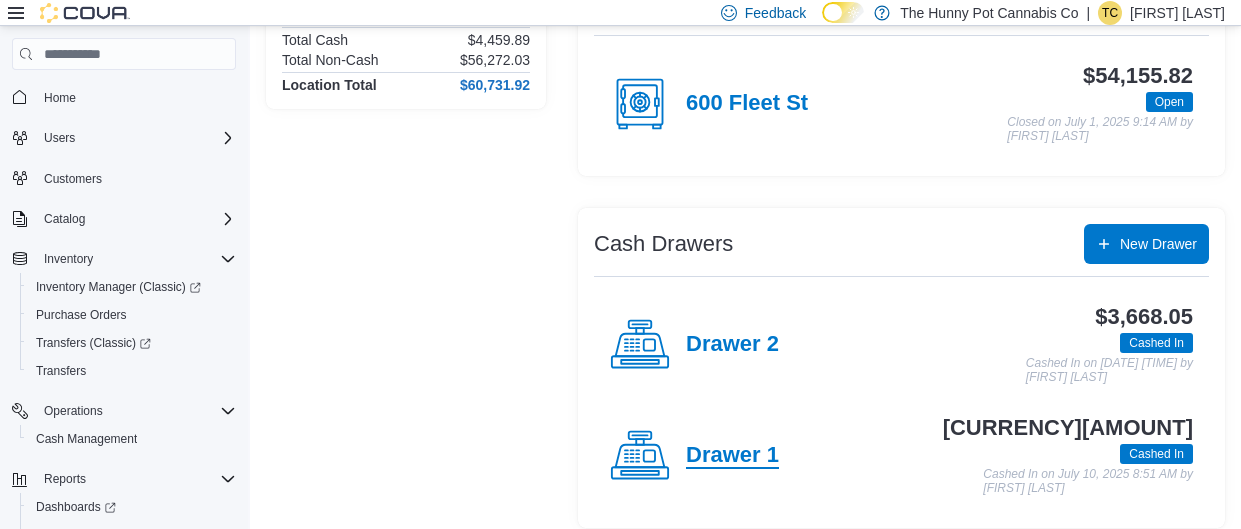 click on "Drawer 1" at bounding box center [732, 456] 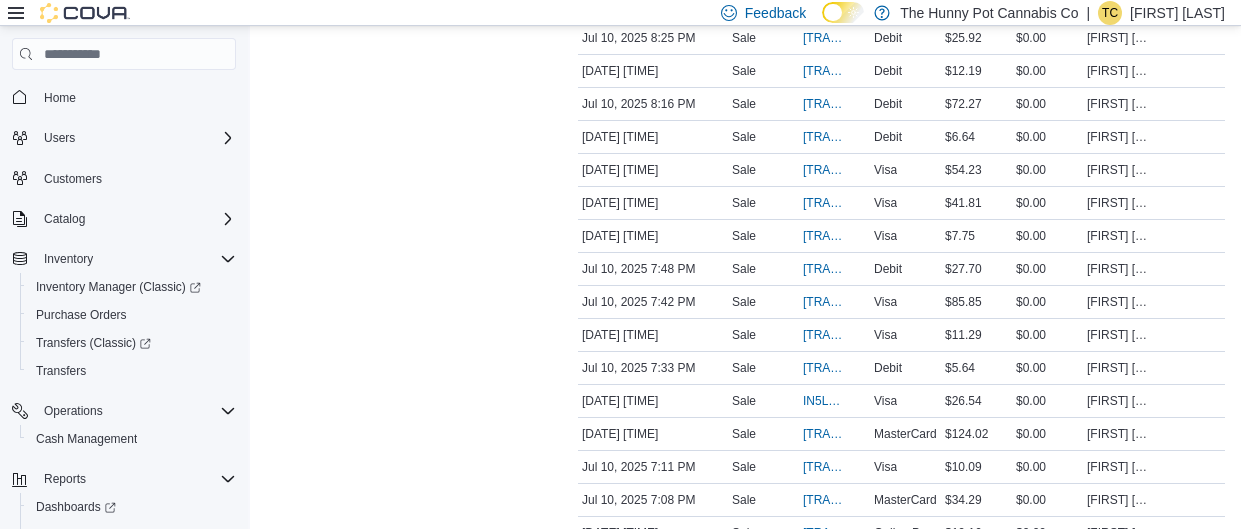 scroll, scrollTop: 759, scrollLeft: 0, axis: vertical 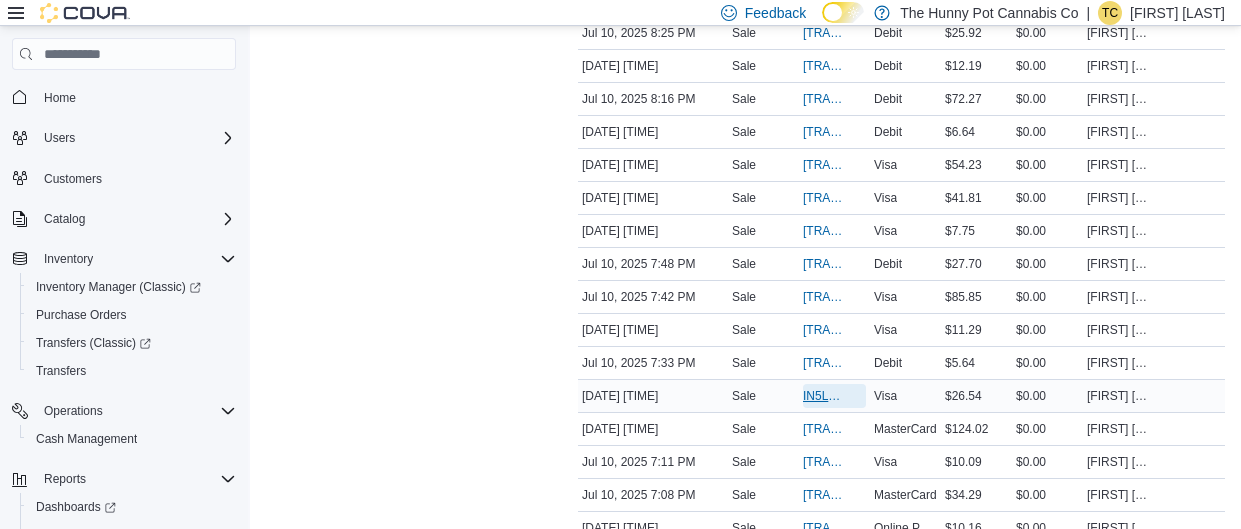 click on "IN5LJ3-5555276" at bounding box center (824, 396) 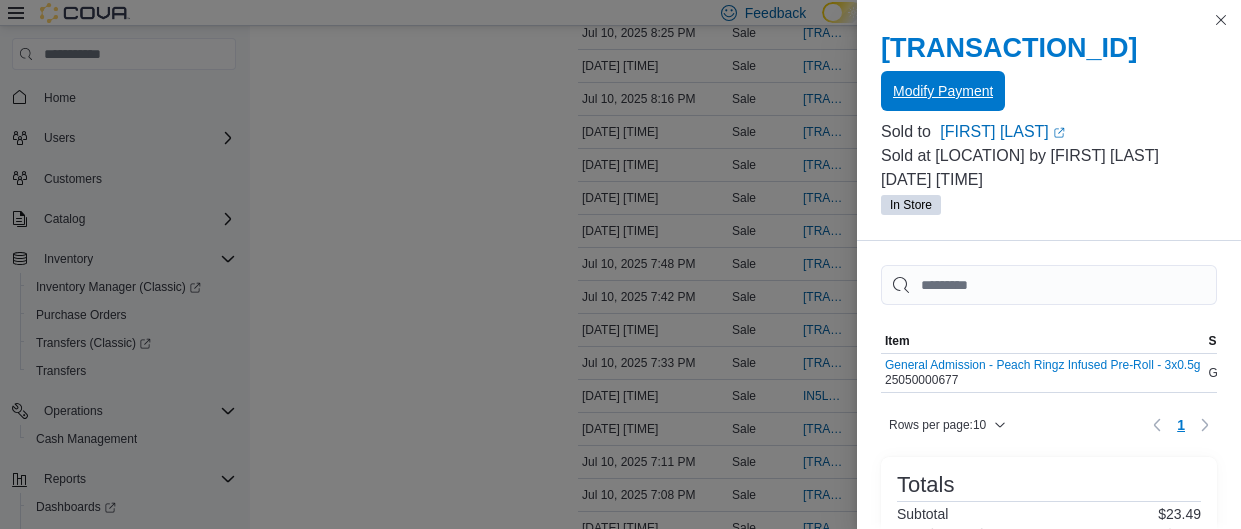 click on "Modify Payment" at bounding box center [943, 91] 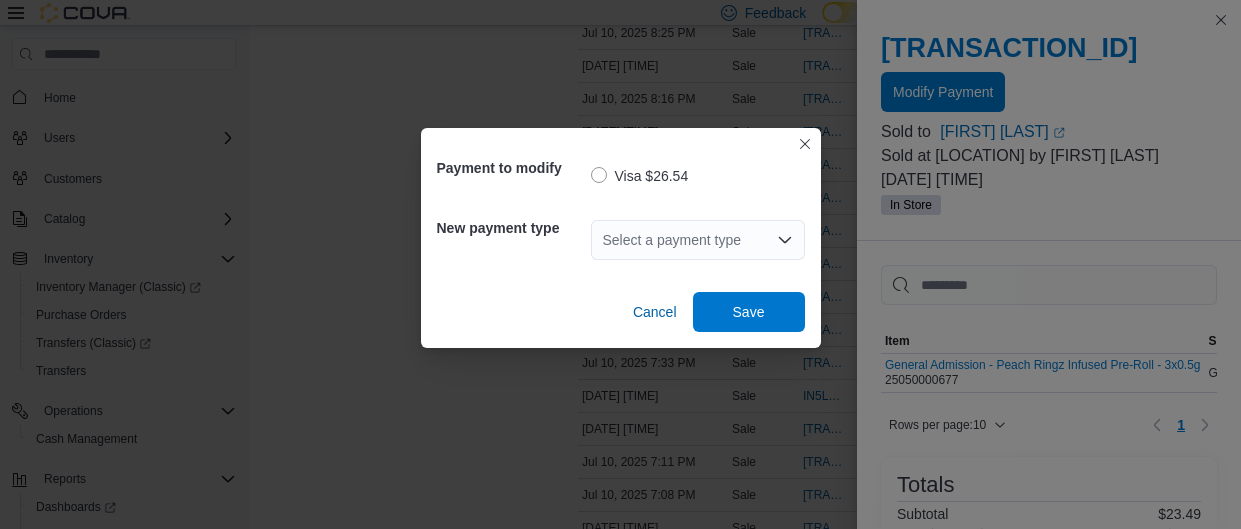 click on "Select a payment type" at bounding box center [698, 240] 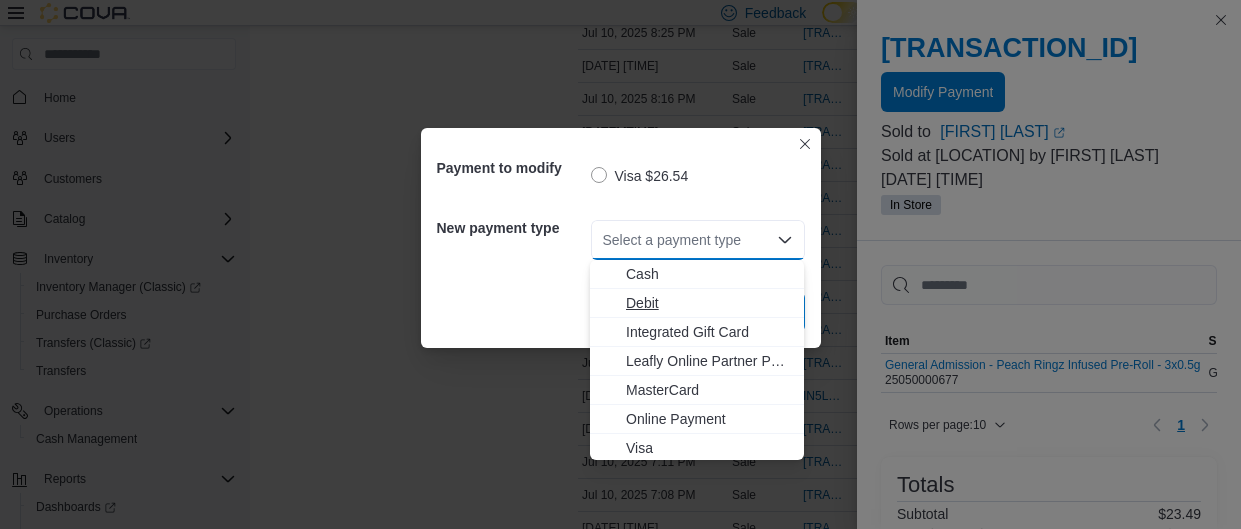 click on "Debit" at bounding box center (709, 303) 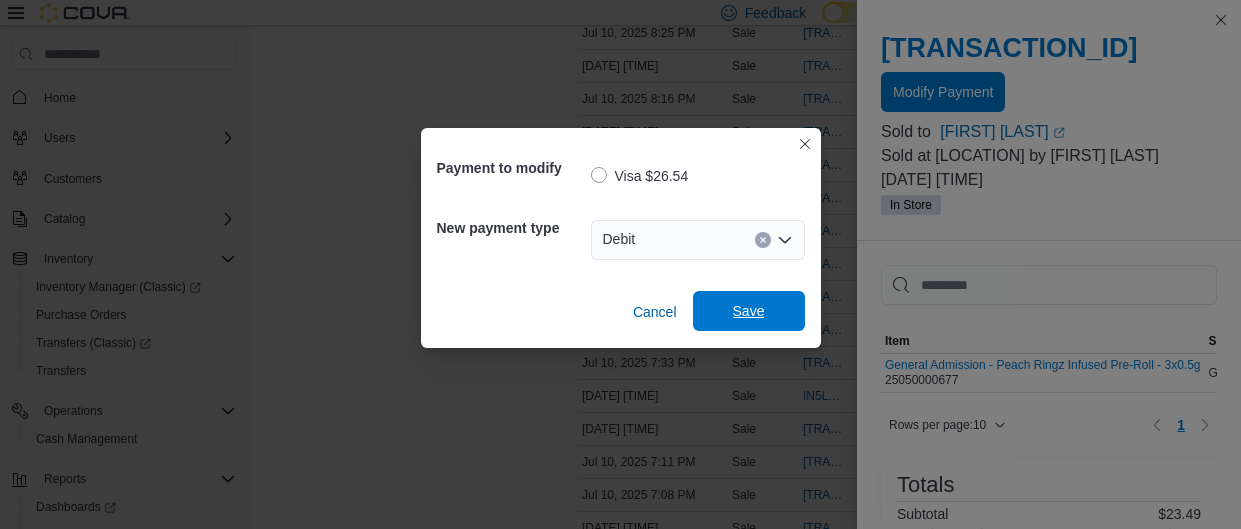 click on "Save" at bounding box center [749, 311] 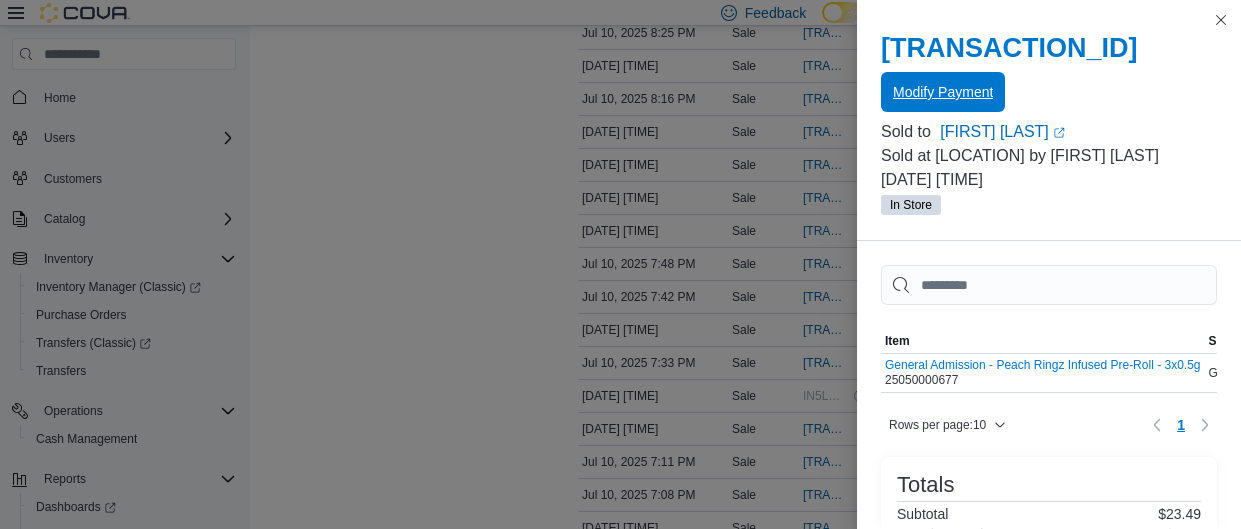 scroll, scrollTop: 0, scrollLeft: 0, axis: both 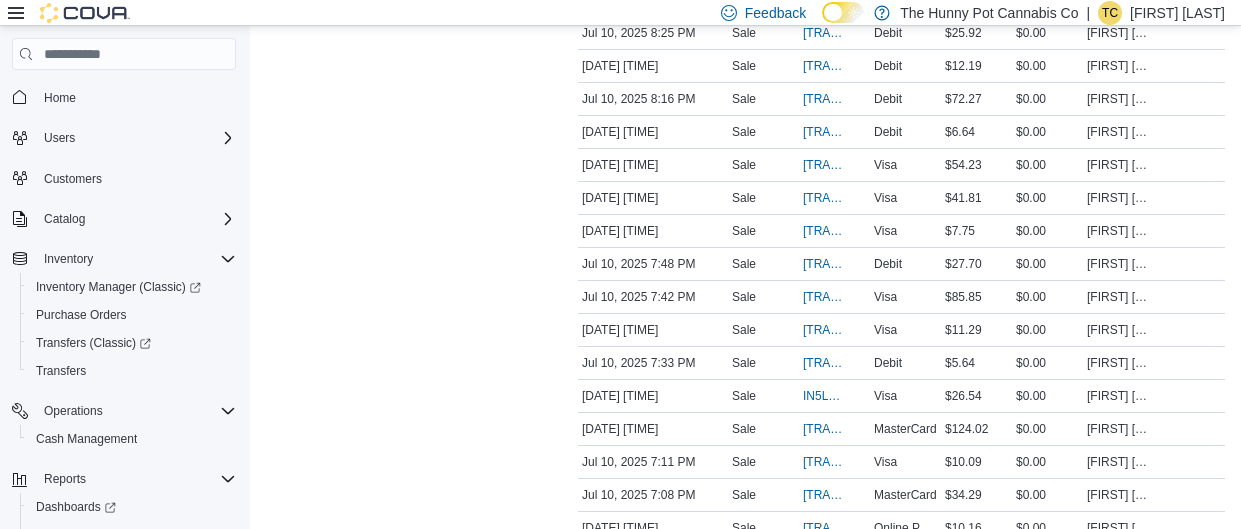 click on "Transaction Type Sale" at bounding box center (763, 297) 